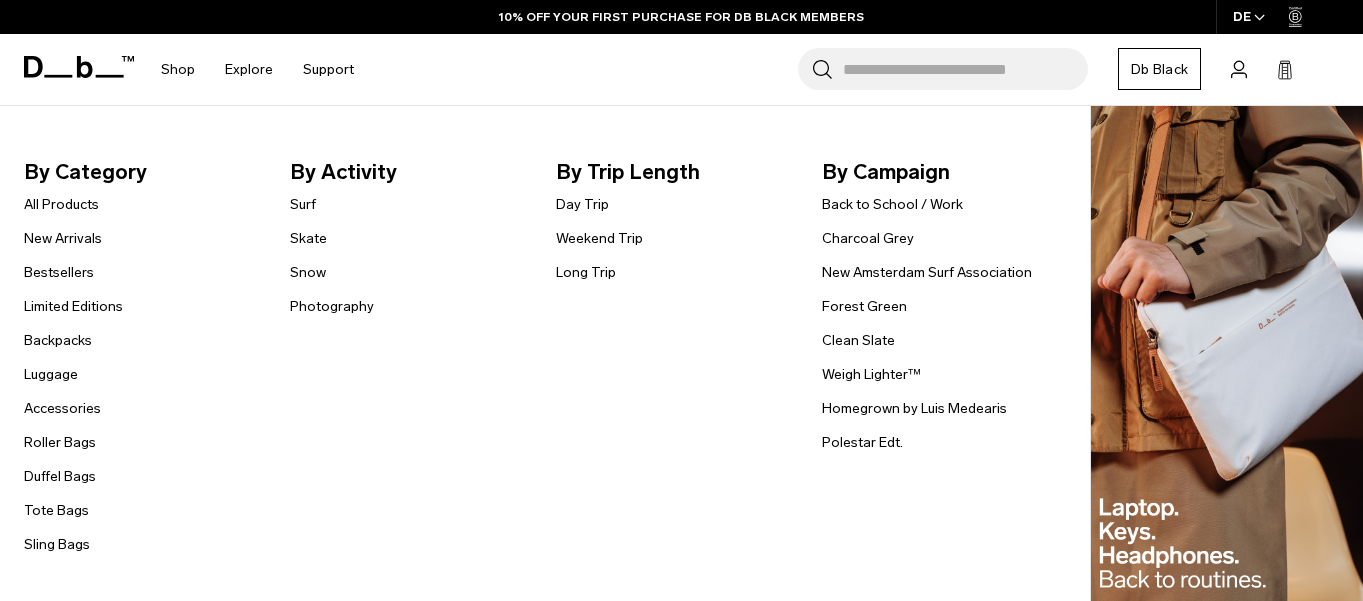 click on "Bestsellers" at bounding box center [59, 272] 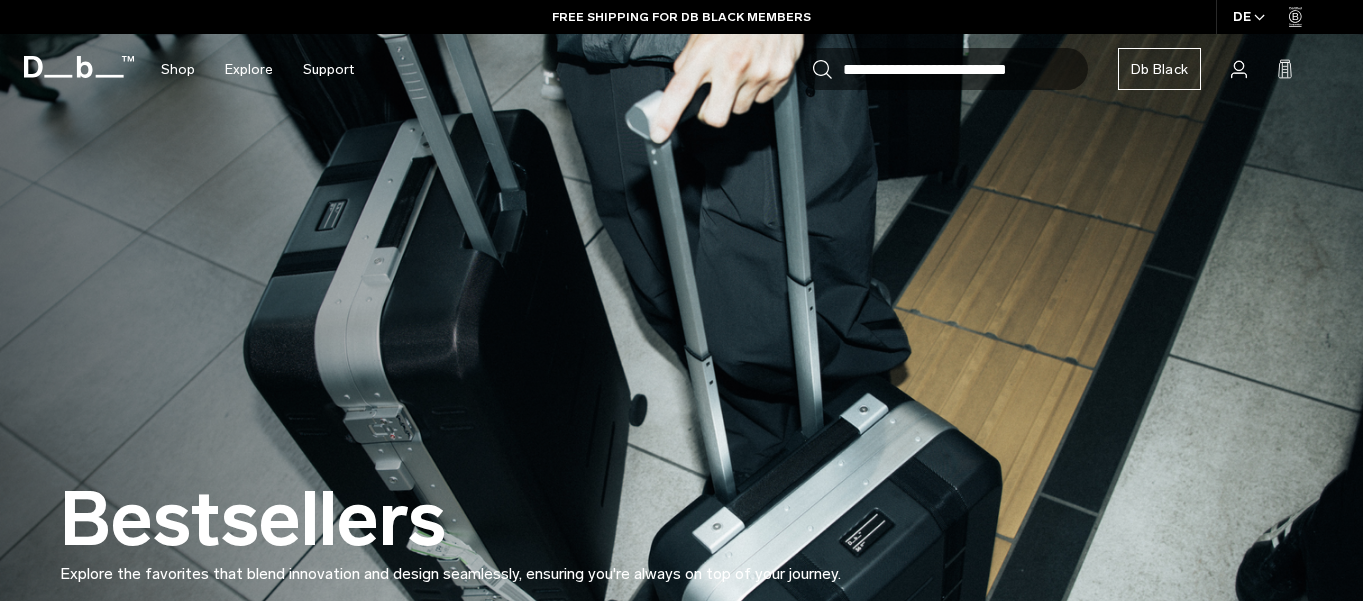 scroll, scrollTop: 1719, scrollLeft: 0, axis: vertical 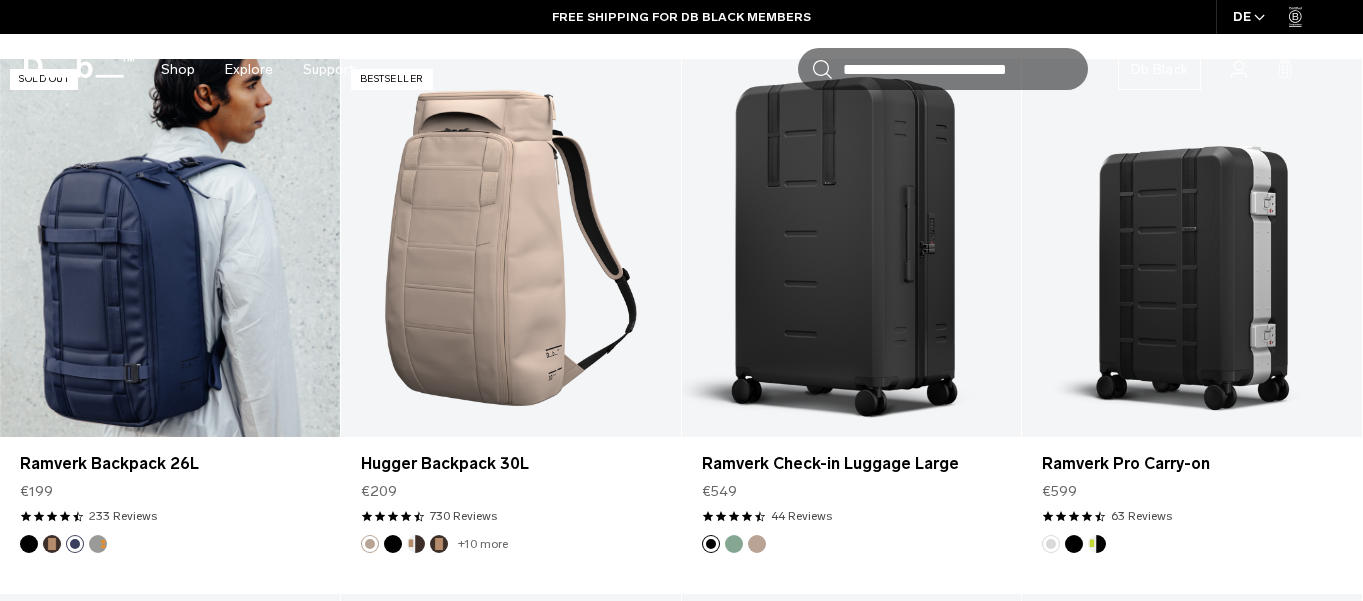 click at bounding box center (170, 248) 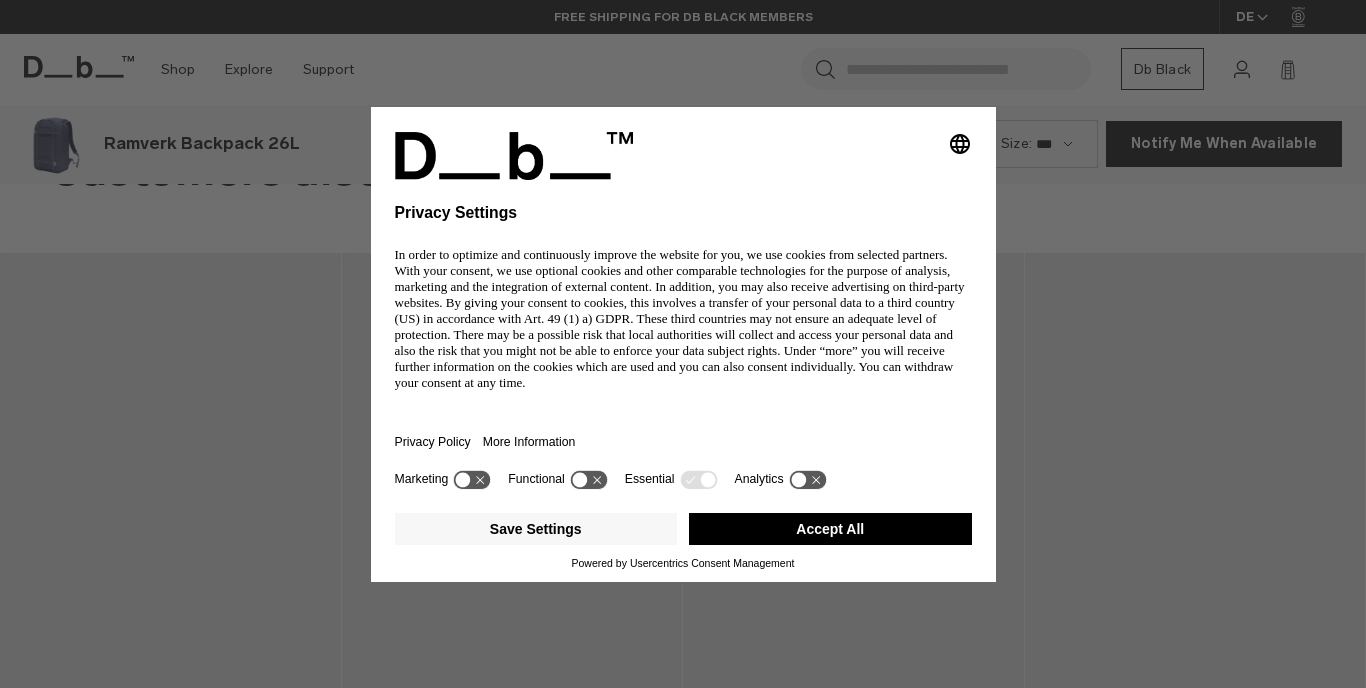 scroll, scrollTop: 3251, scrollLeft: 0, axis: vertical 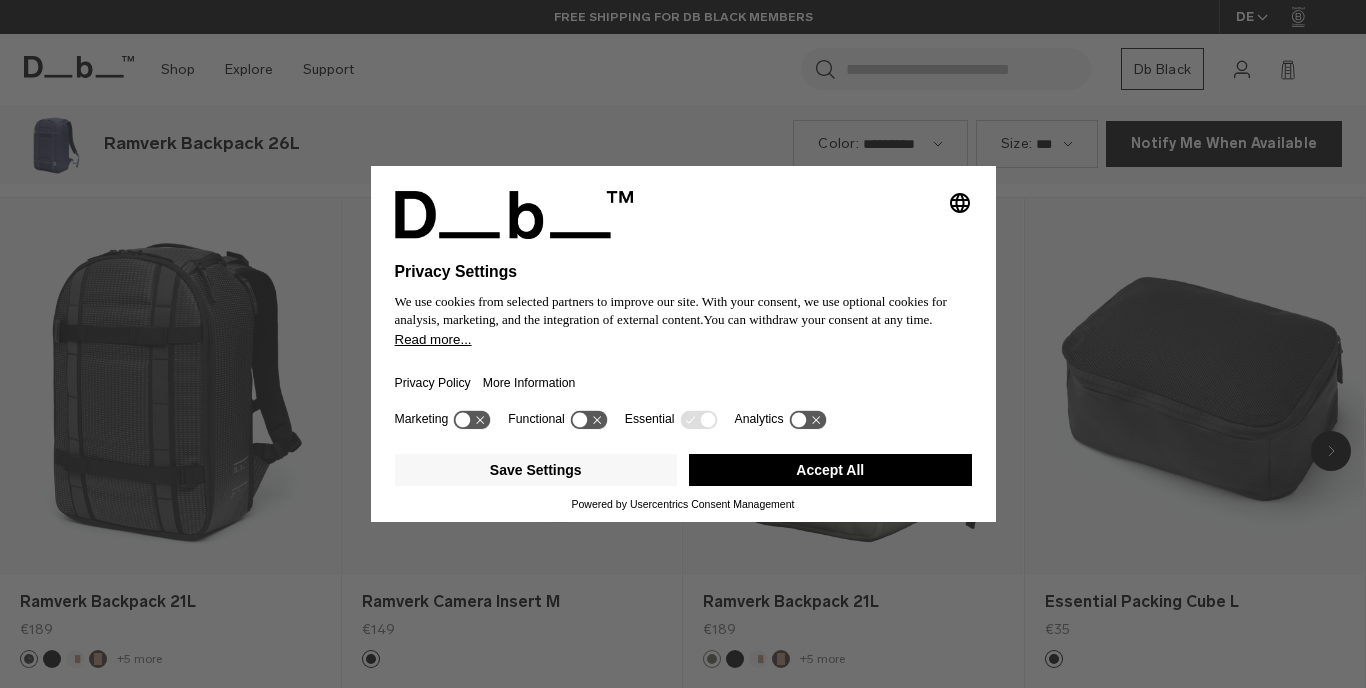 click on "Accept All" at bounding box center (830, 470) 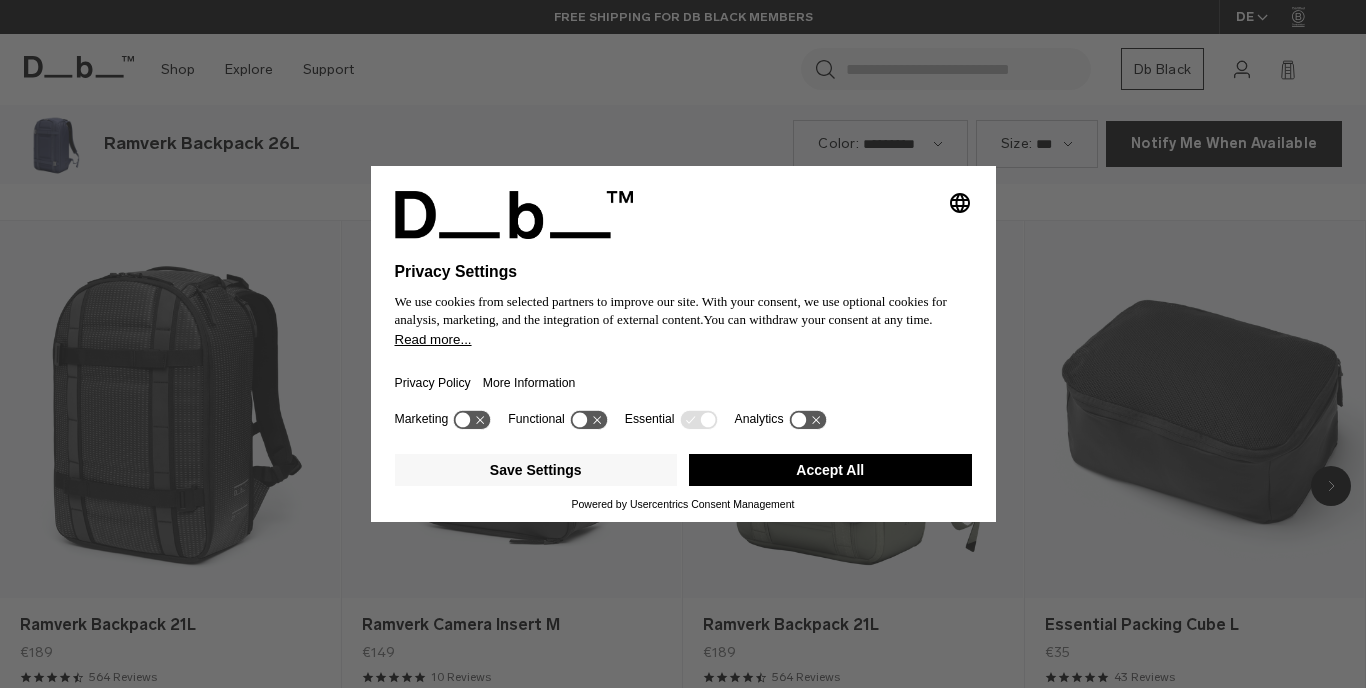 scroll, scrollTop: 0, scrollLeft: 0, axis: both 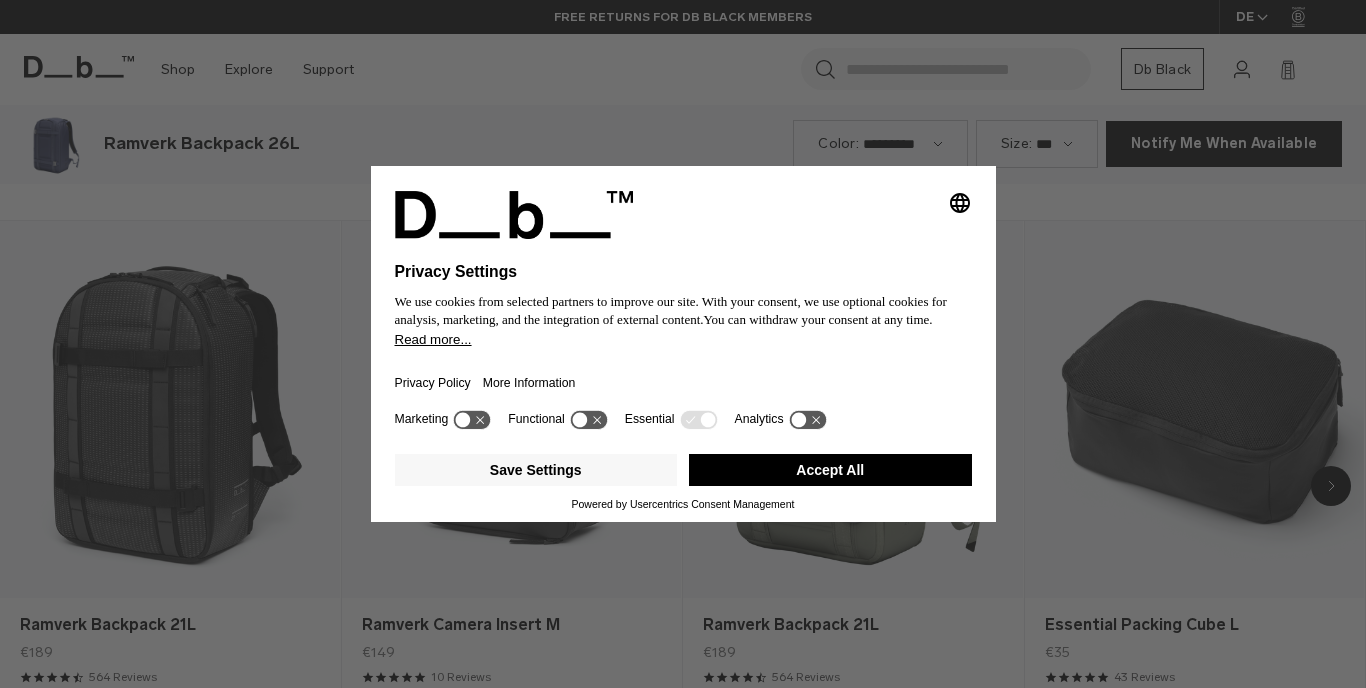 click on "Accept All" at bounding box center [830, 470] 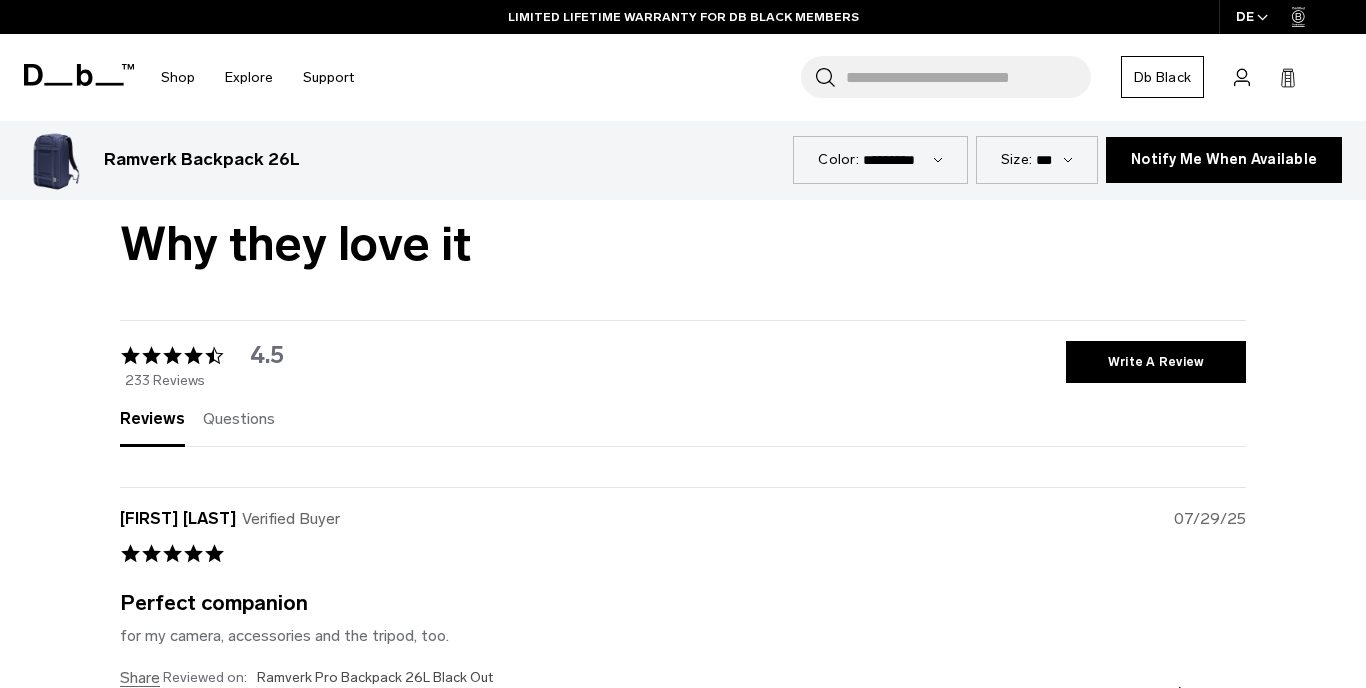scroll, scrollTop: 4577, scrollLeft: 0, axis: vertical 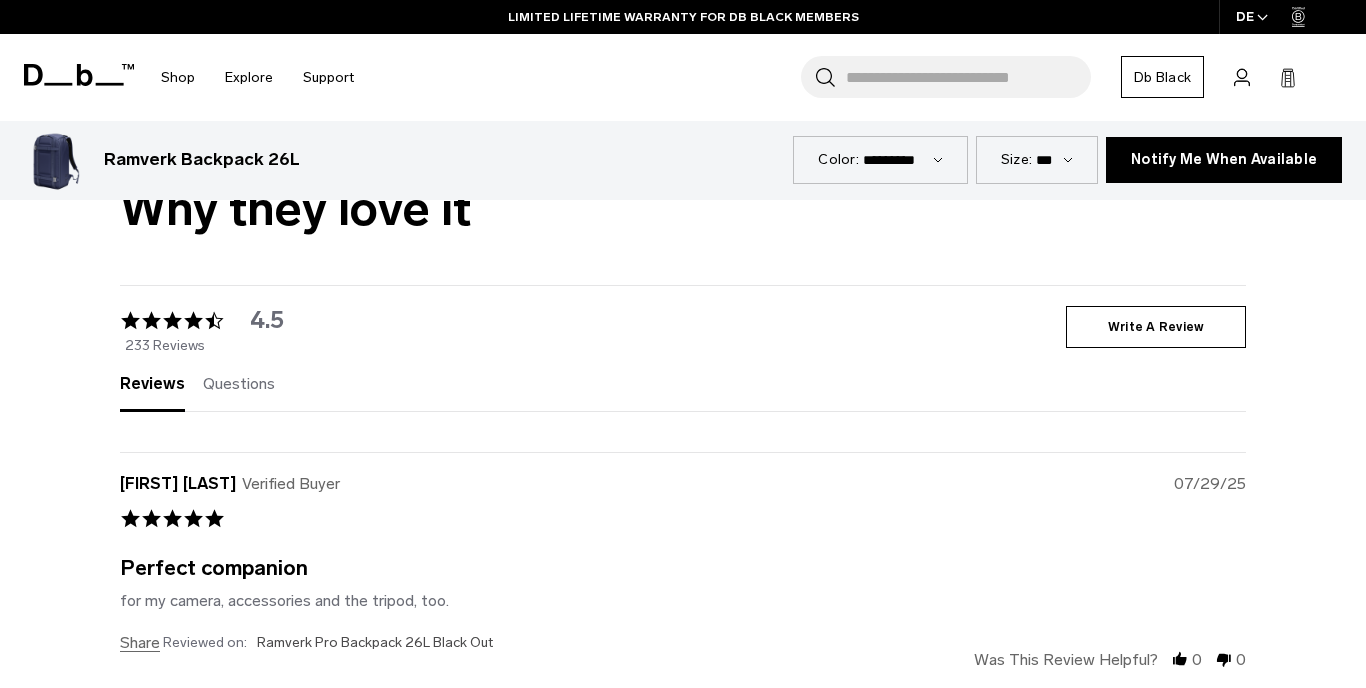 click on "write a review" at bounding box center [1156, 327] 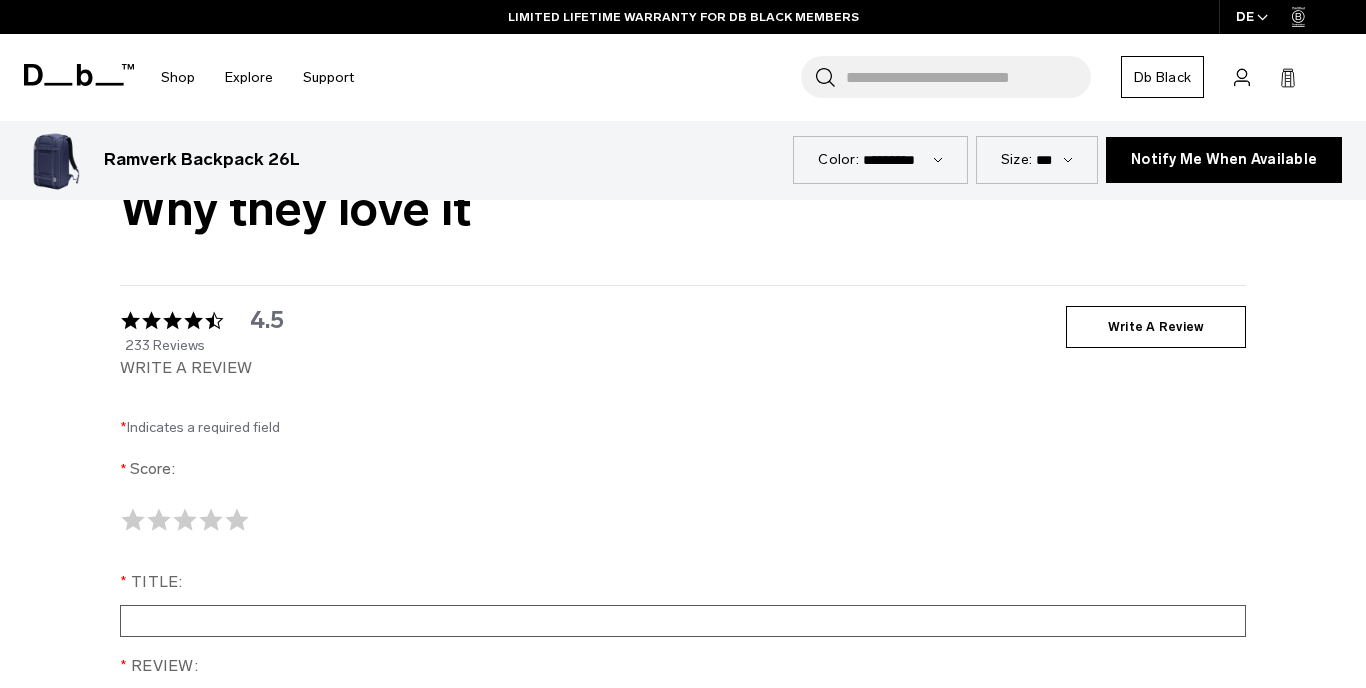 scroll, scrollTop: 0, scrollLeft: 0, axis: both 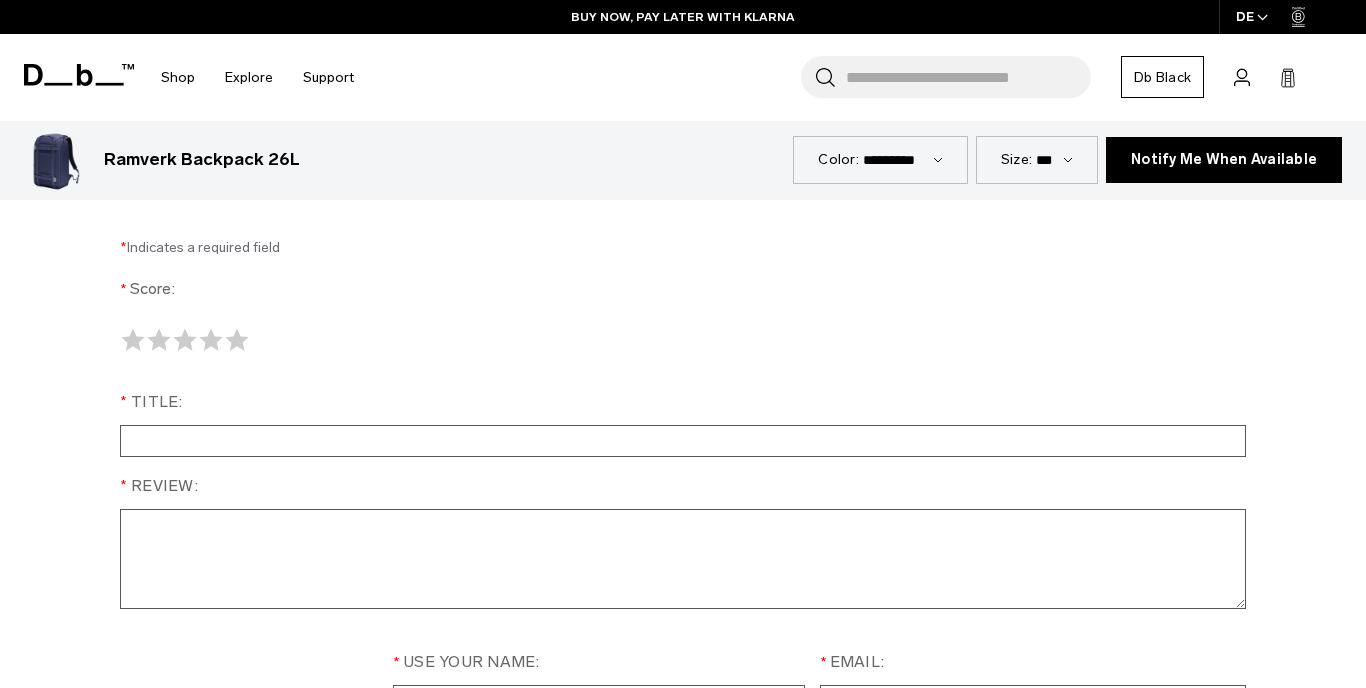 click on "Title:" at bounding box center [683, 441] 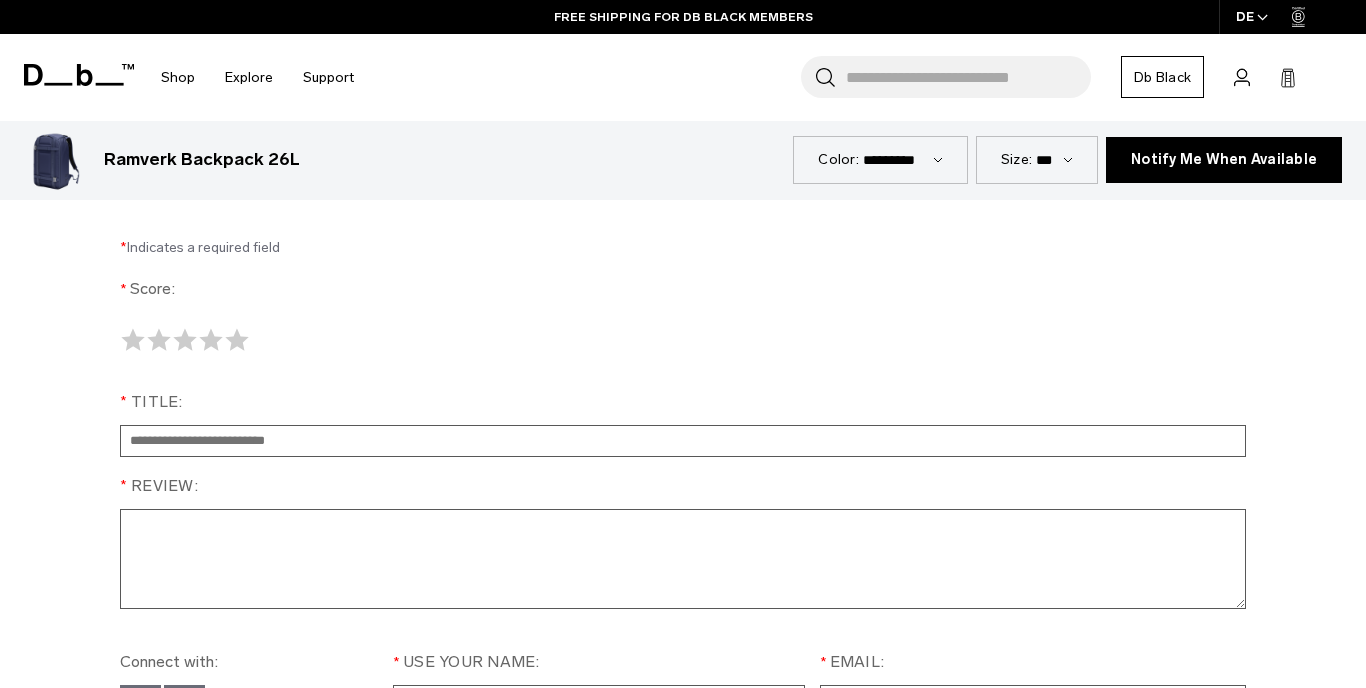 drag, startPoint x: 306, startPoint y: 432, endPoint x: 164, endPoint y: 438, distance: 142.12671 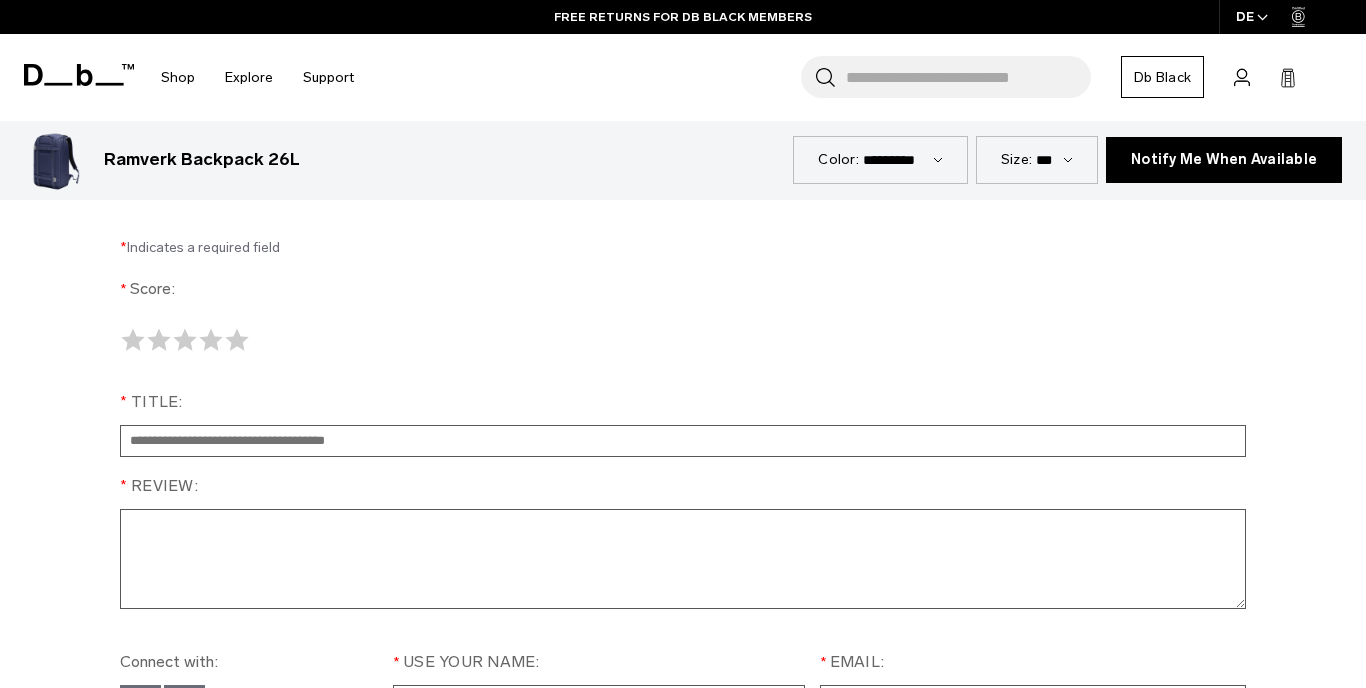 type on "**********" 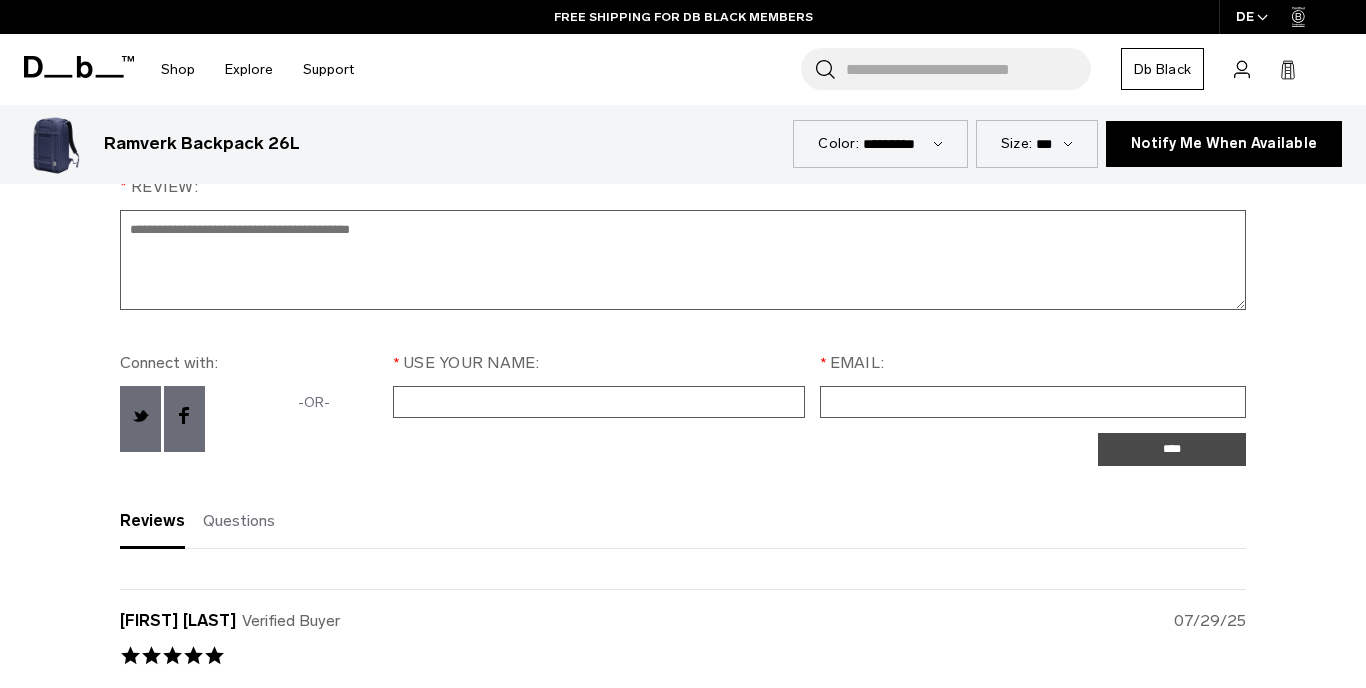 scroll, scrollTop: 4942, scrollLeft: 0, axis: vertical 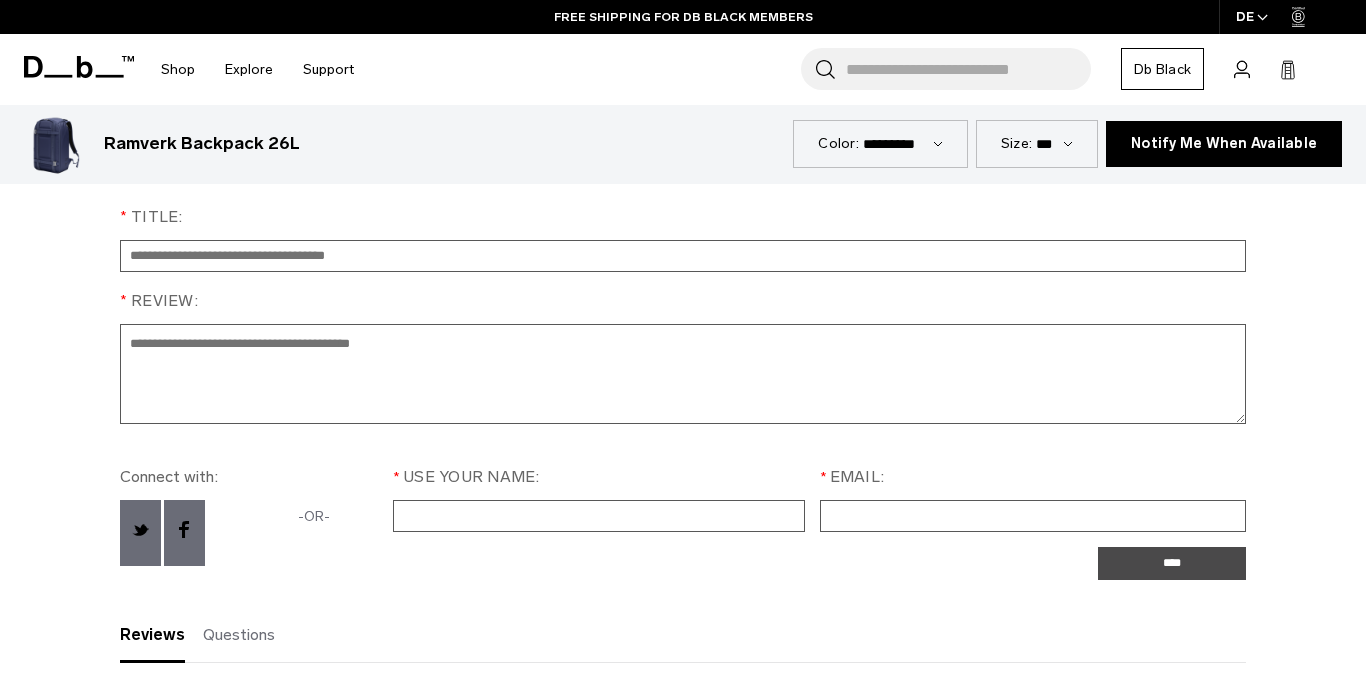 type on "**********" 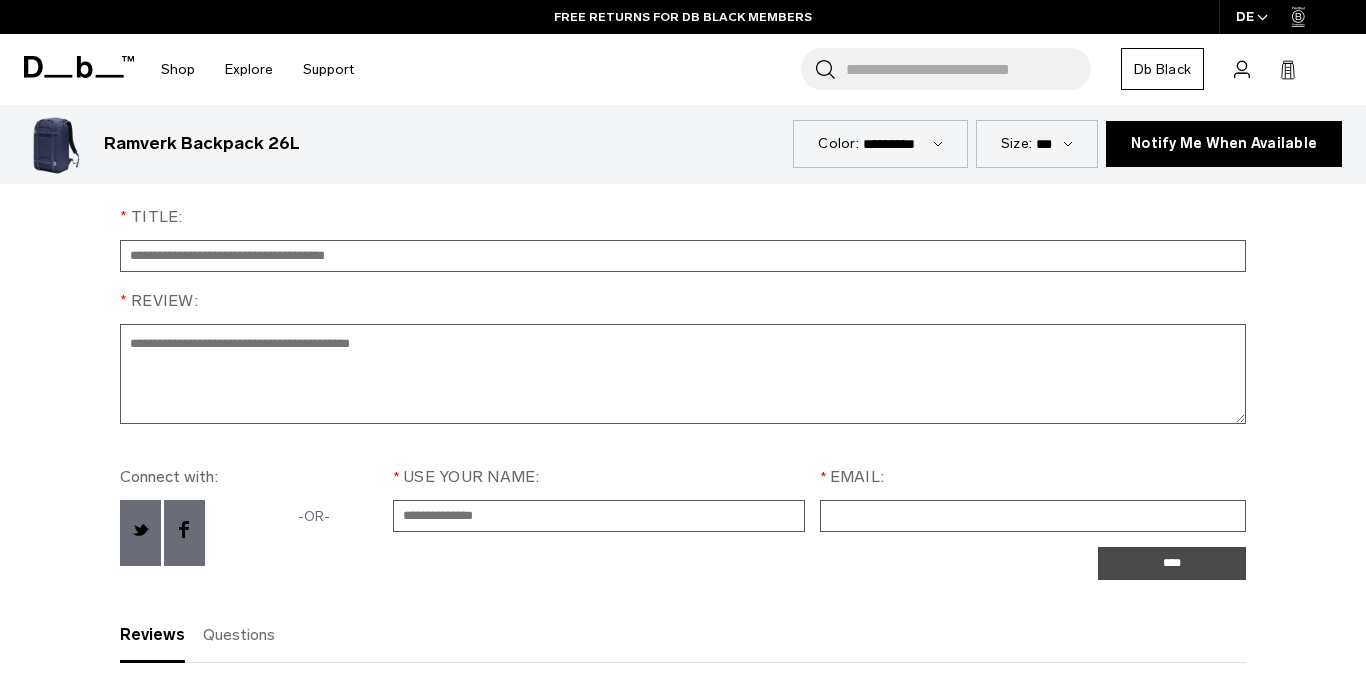 type on "**********" 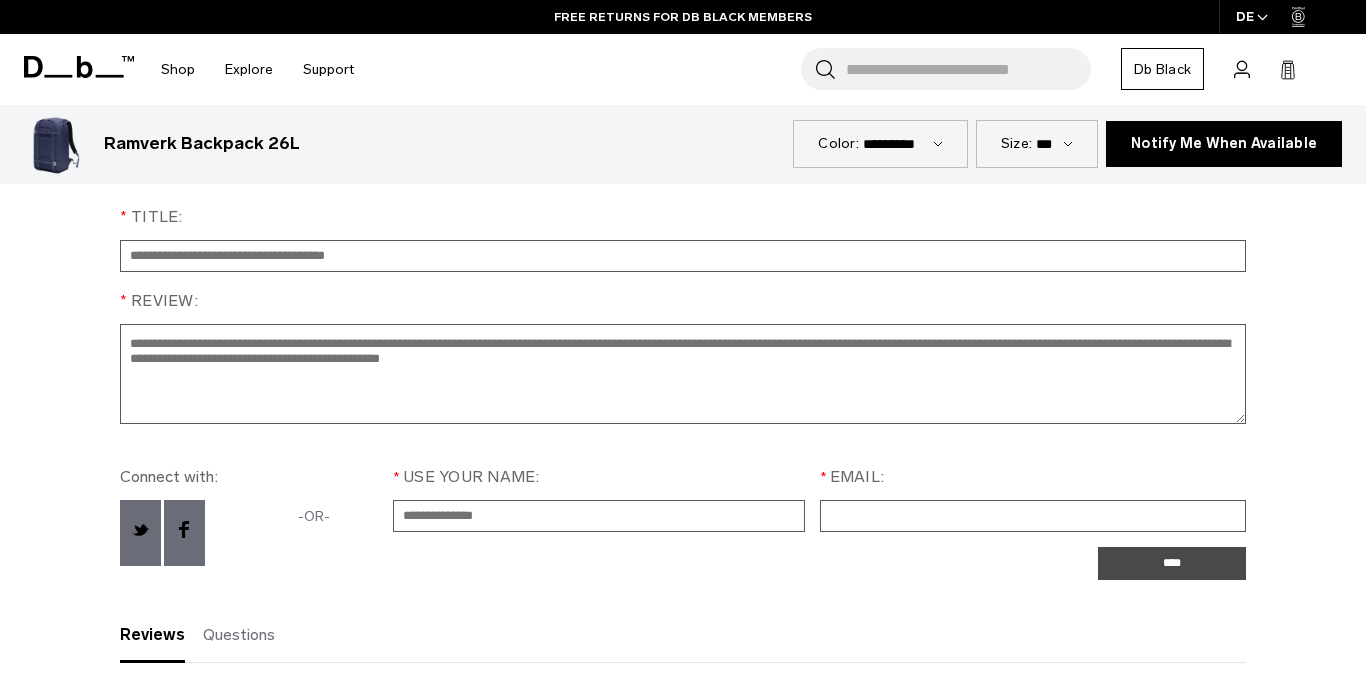 drag, startPoint x: 739, startPoint y: 361, endPoint x: 535, endPoint y: 362, distance: 204.00246 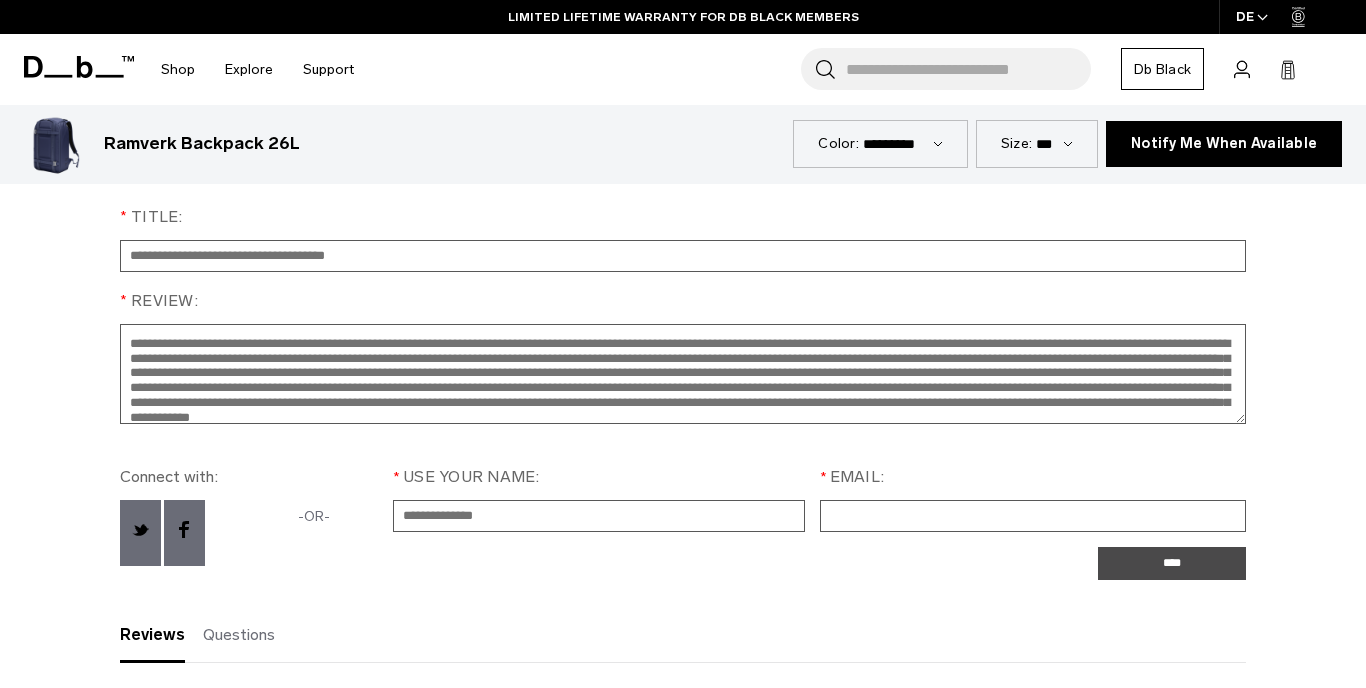 scroll, scrollTop: 0, scrollLeft: 0, axis: both 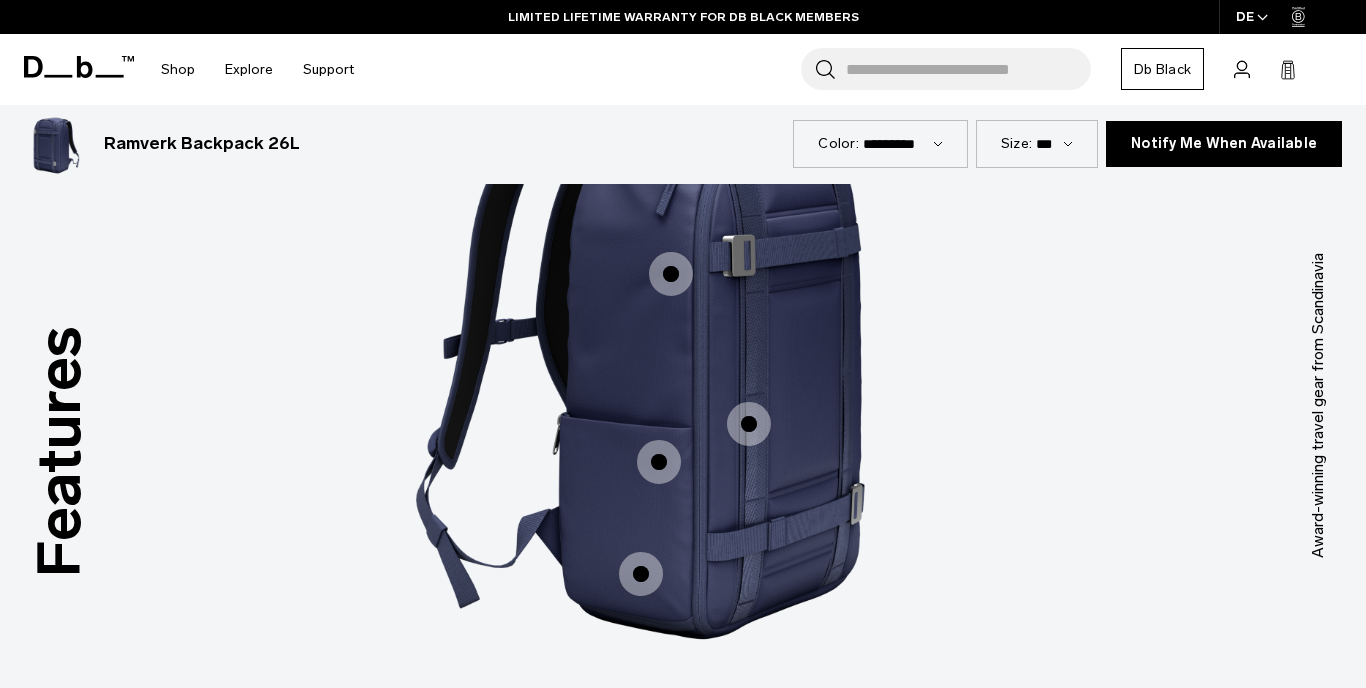 click at bounding box center (659, 462) 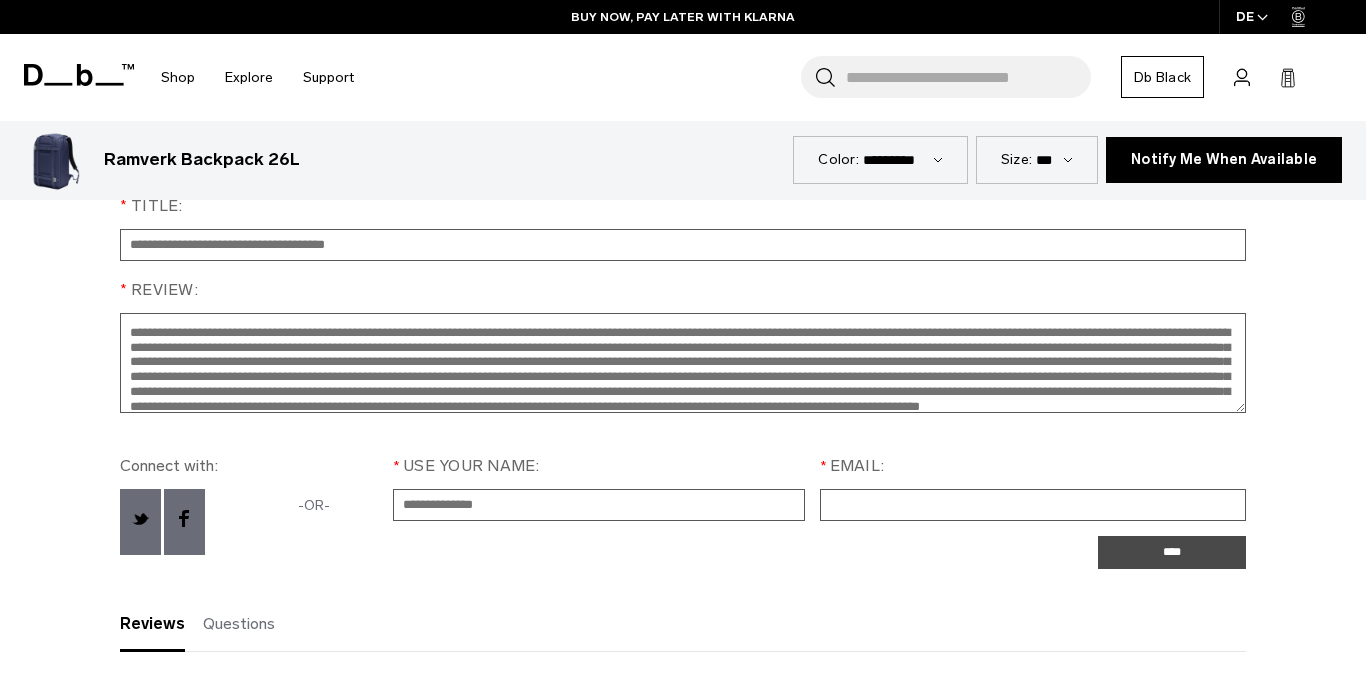 scroll, scrollTop: 4982, scrollLeft: 0, axis: vertical 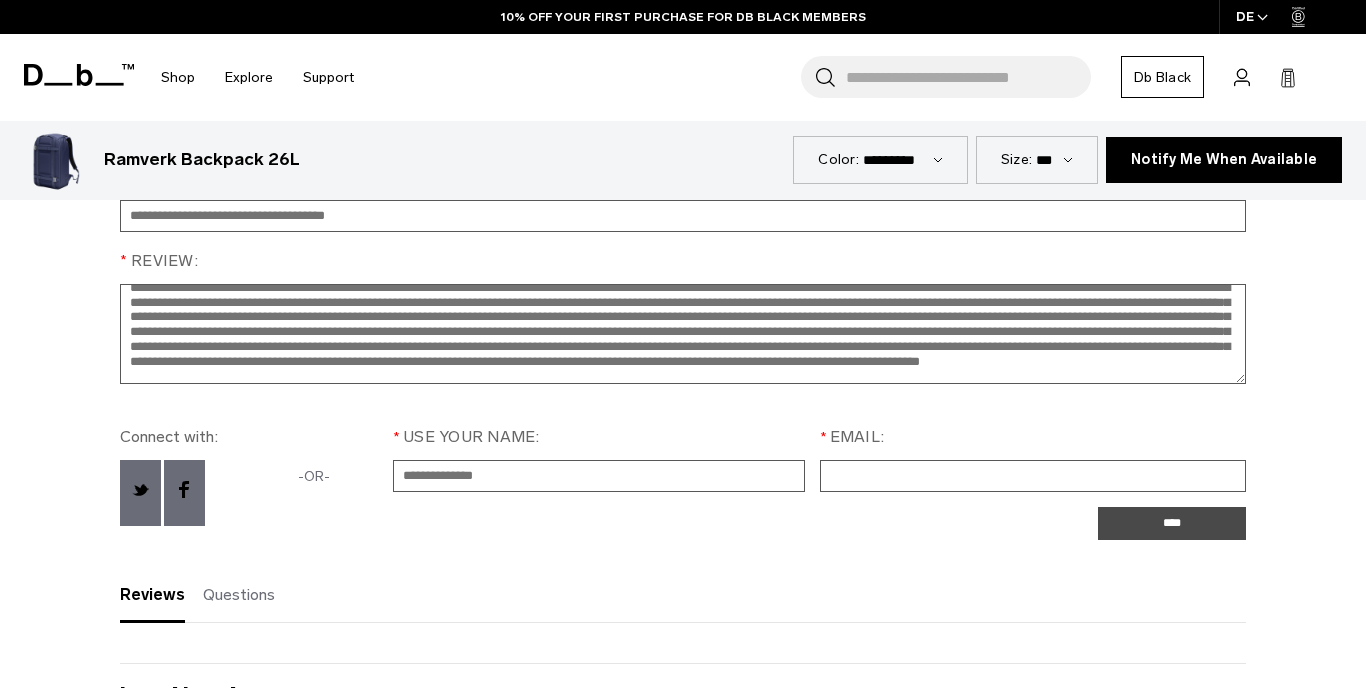 click on "Review:" at bounding box center [683, 334] 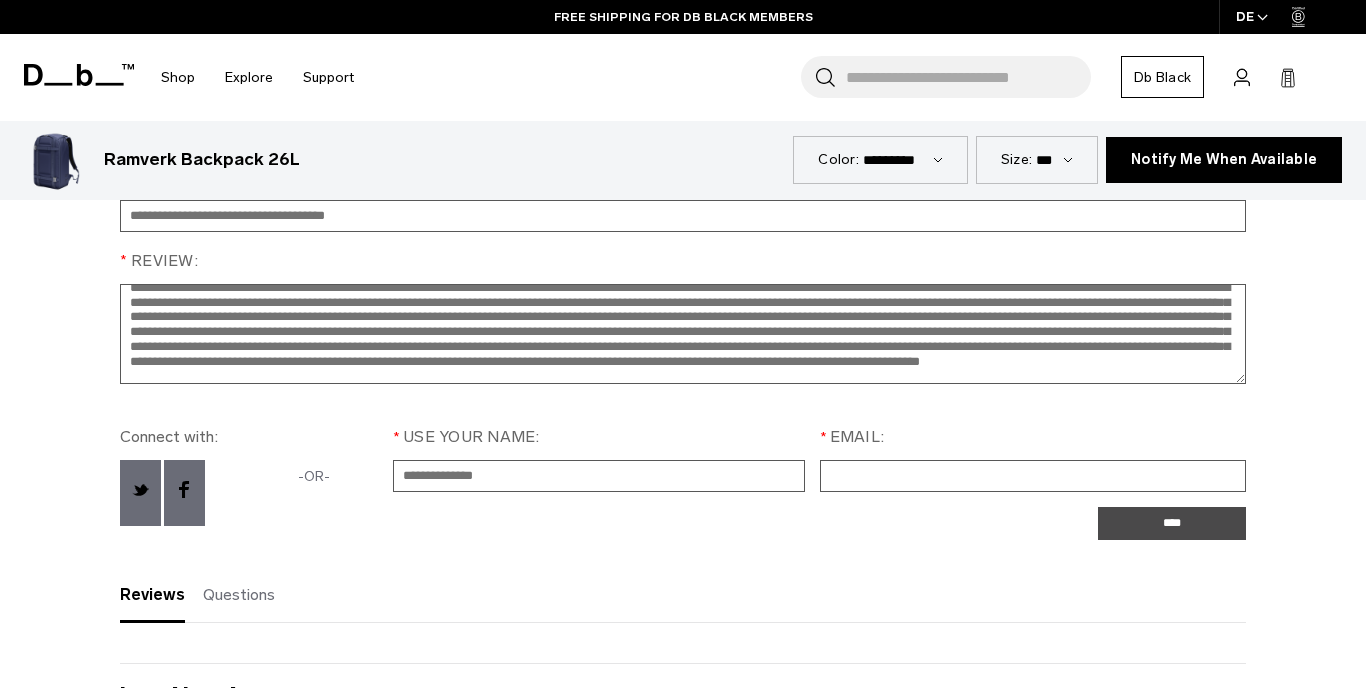 click on "Review:" at bounding box center [683, 334] 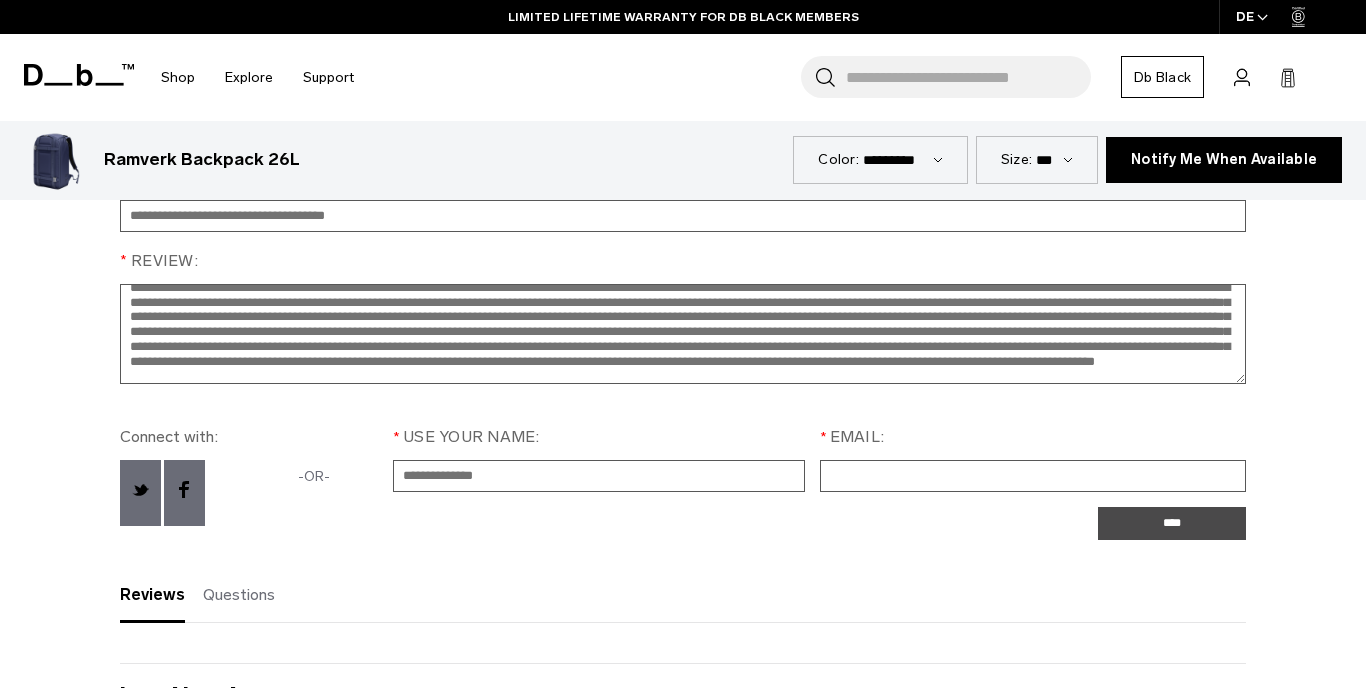 scroll, scrollTop: 5027, scrollLeft: 0, axis: vertical 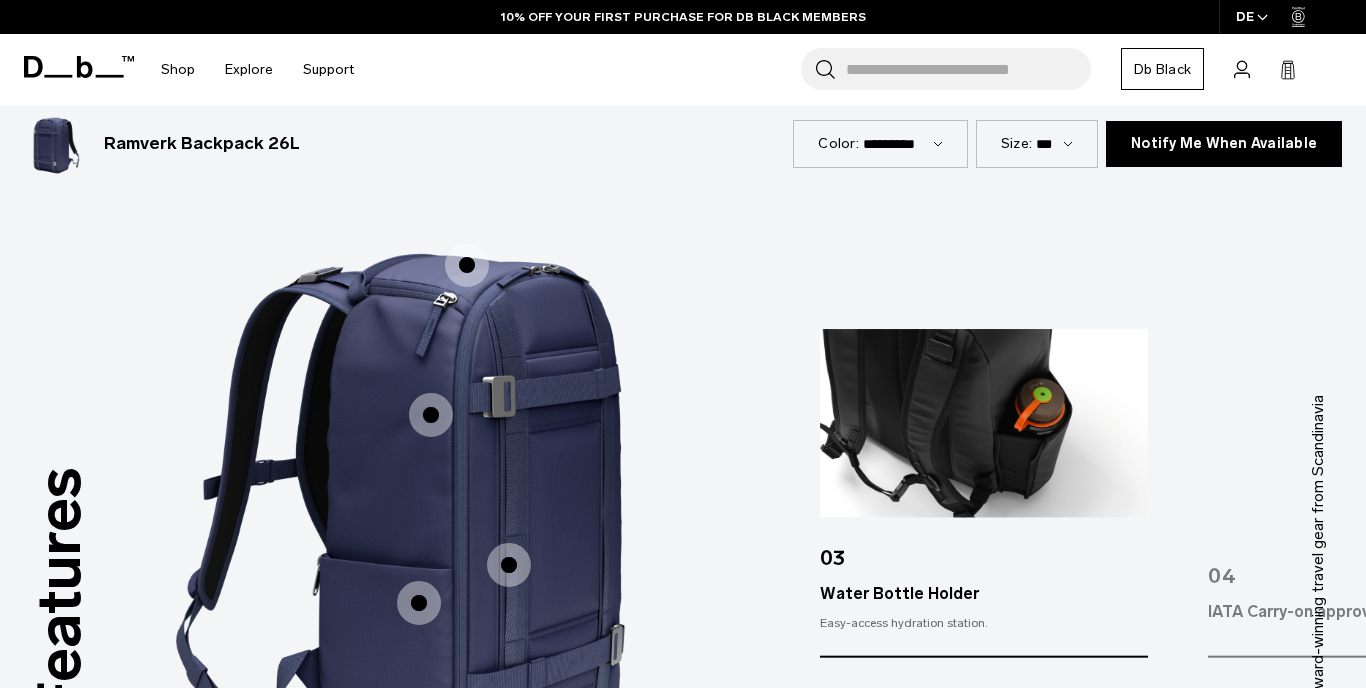 click at bounding box center (467, 265) 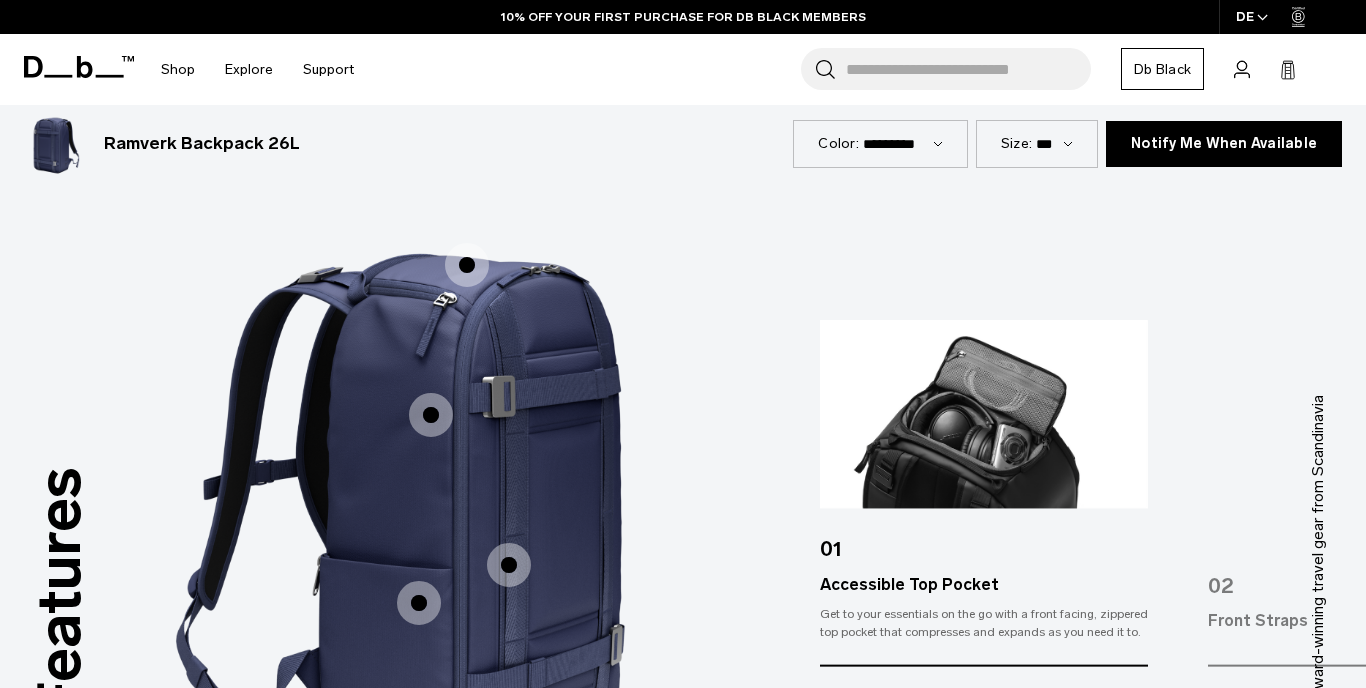 click at bounding box center [431, 415] 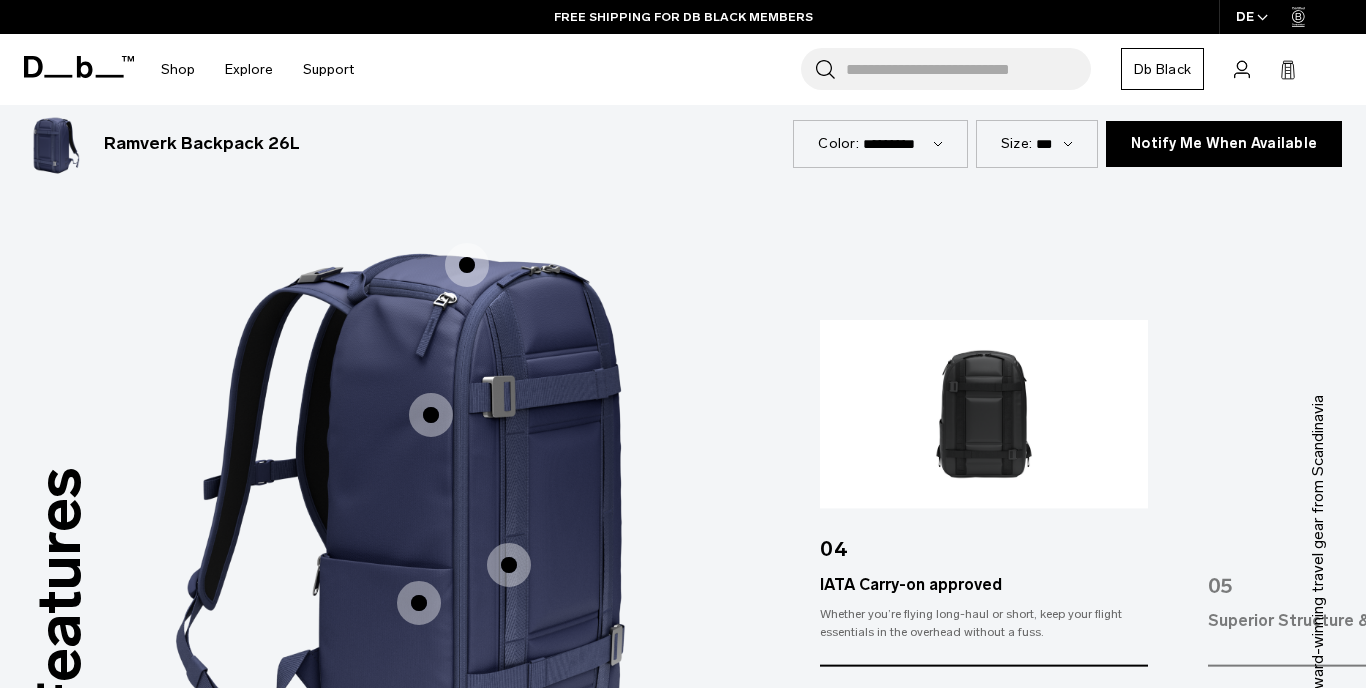 click at bounding box center [509, 565] 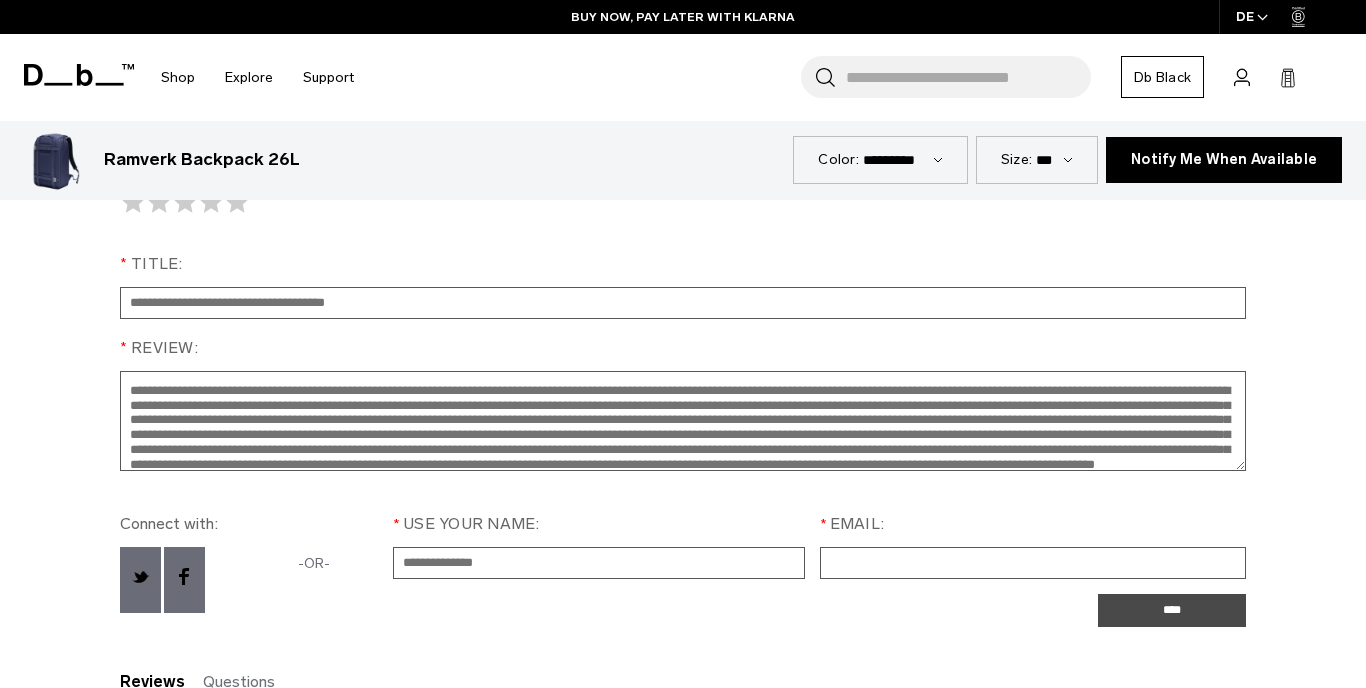 scroll, scrollTop: 4981, scrollLeft: 0, axis: vertical 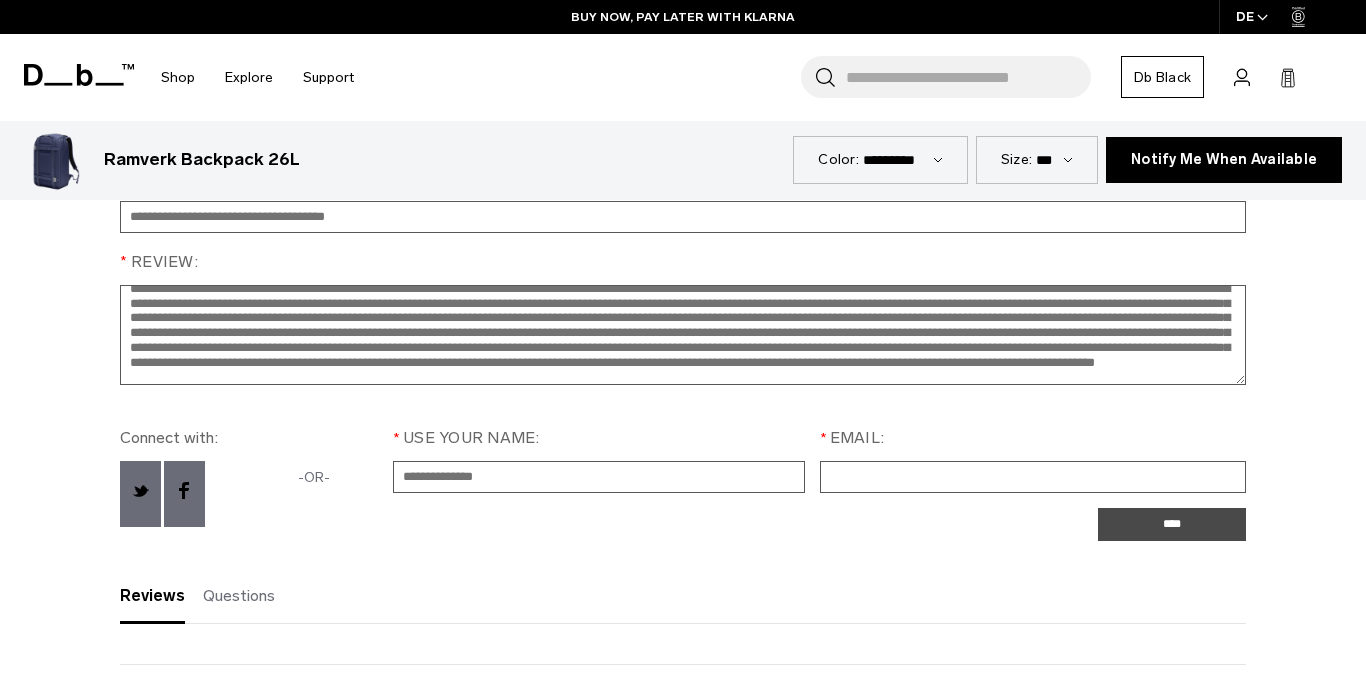 click on "Review:" at bounding box center (683, 335) 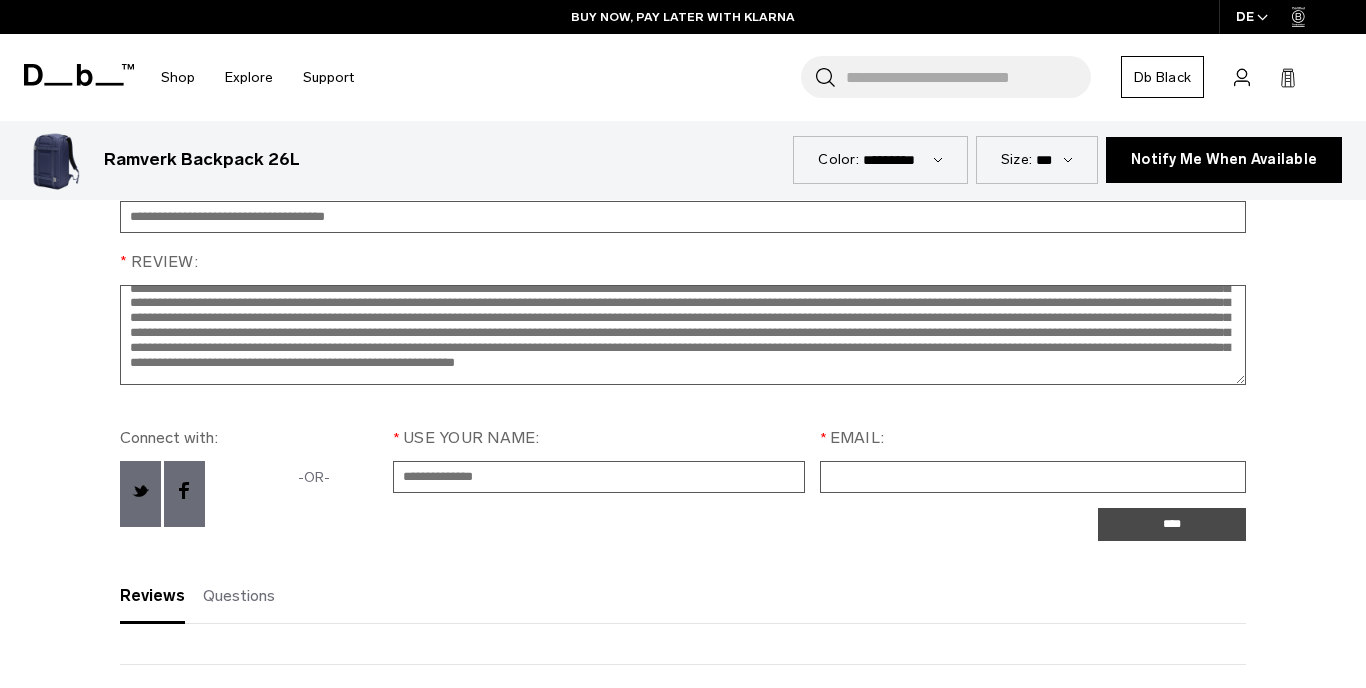 scroll, scrollTop: 42, scrollLeft: 0, axis: vertical 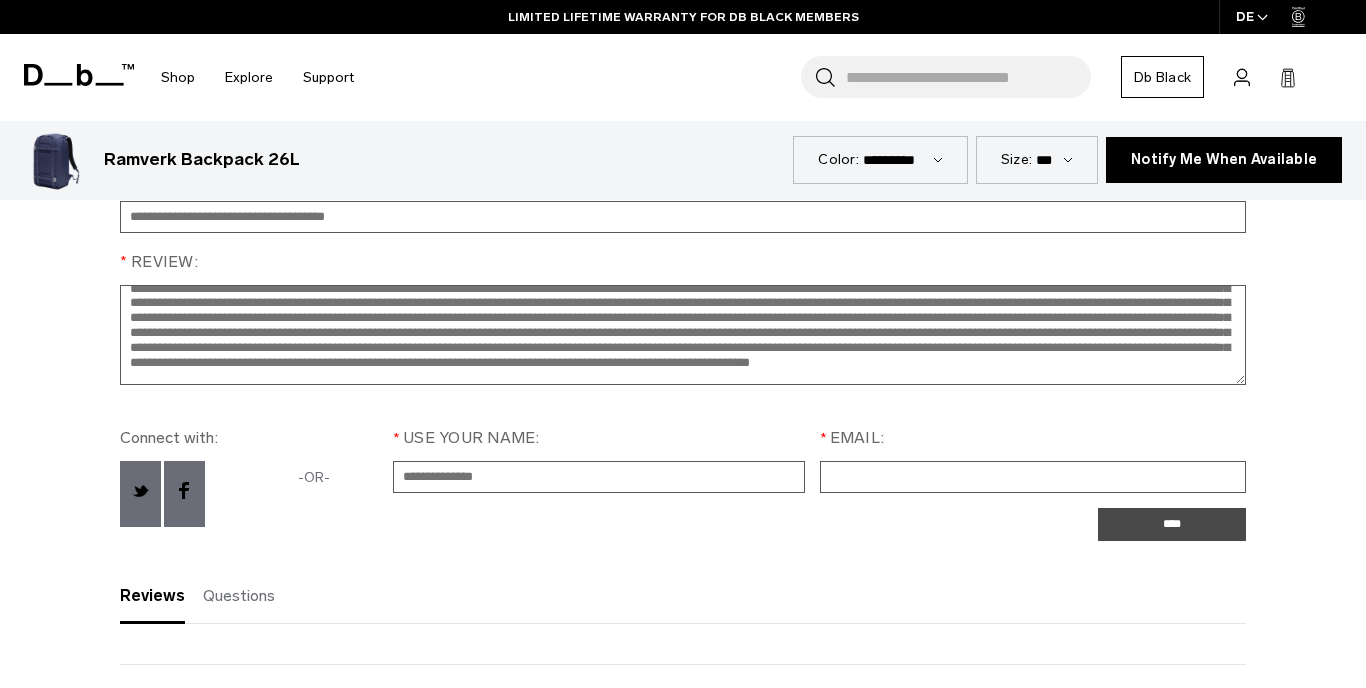 type on "**********" 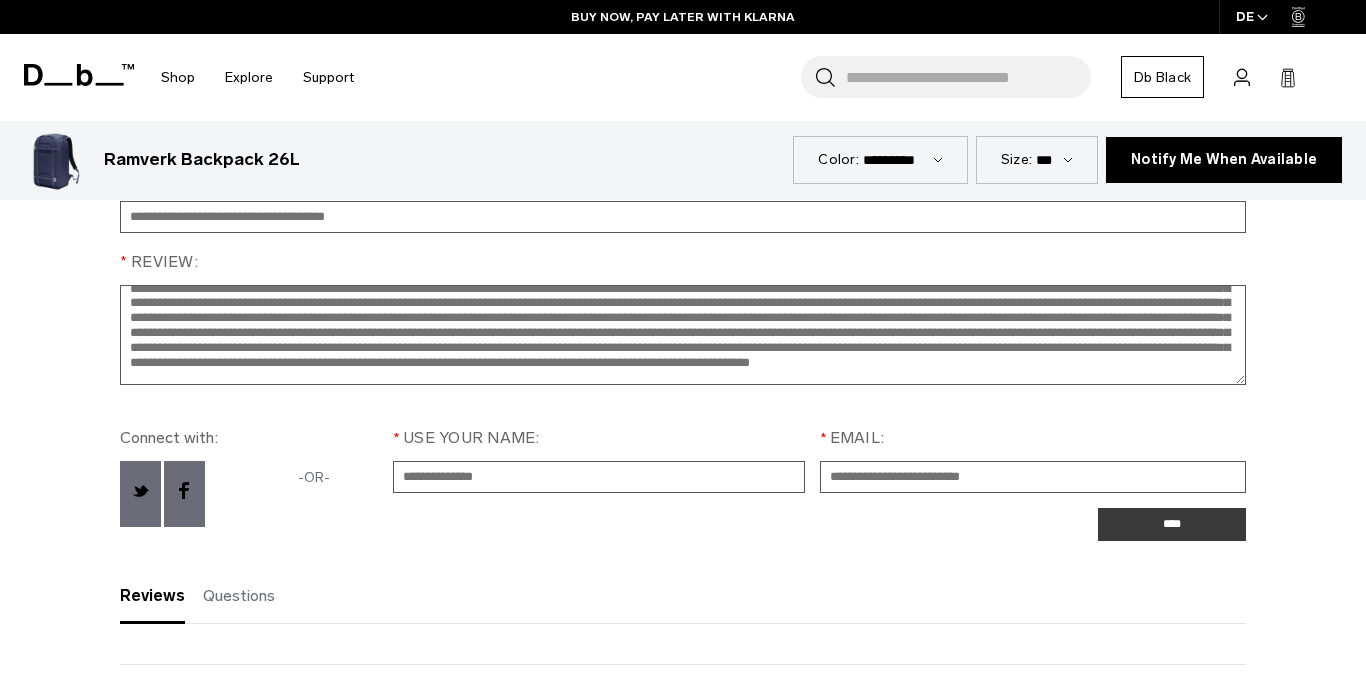 type on "**********" 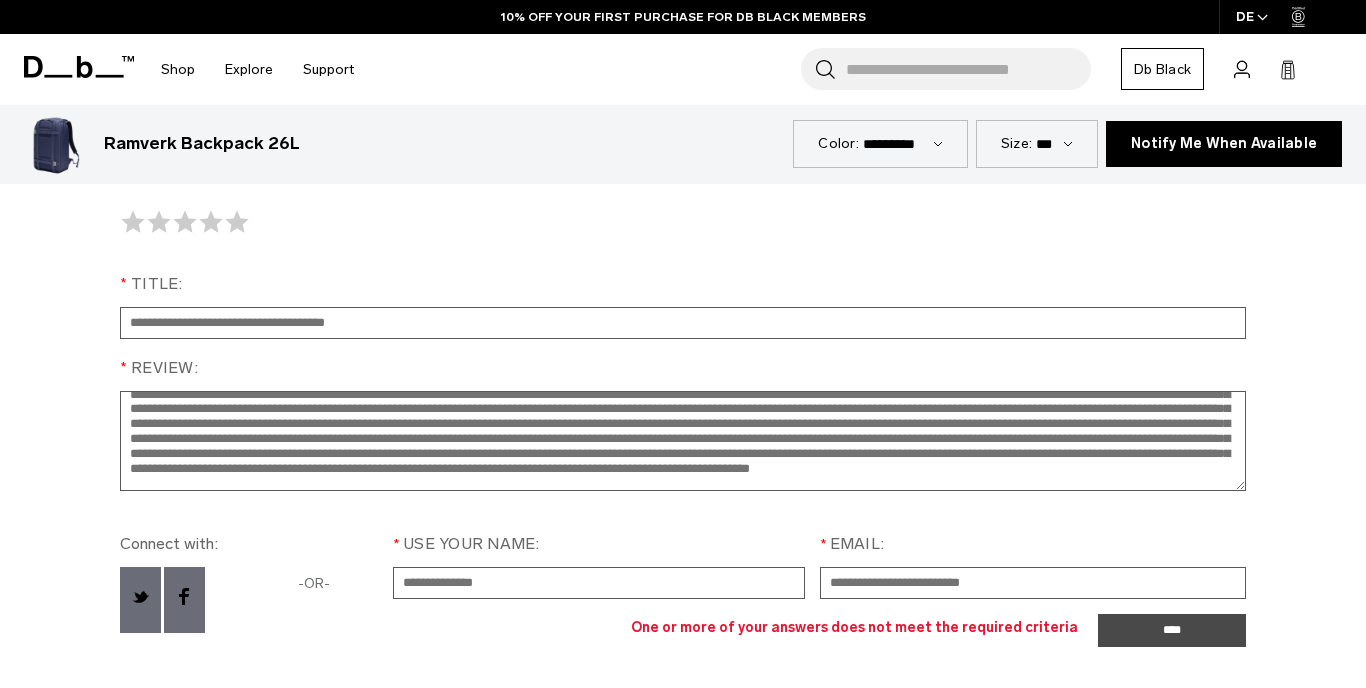 scroll, scrollTop: 4875, scrollLeft: 0, axis: vertical 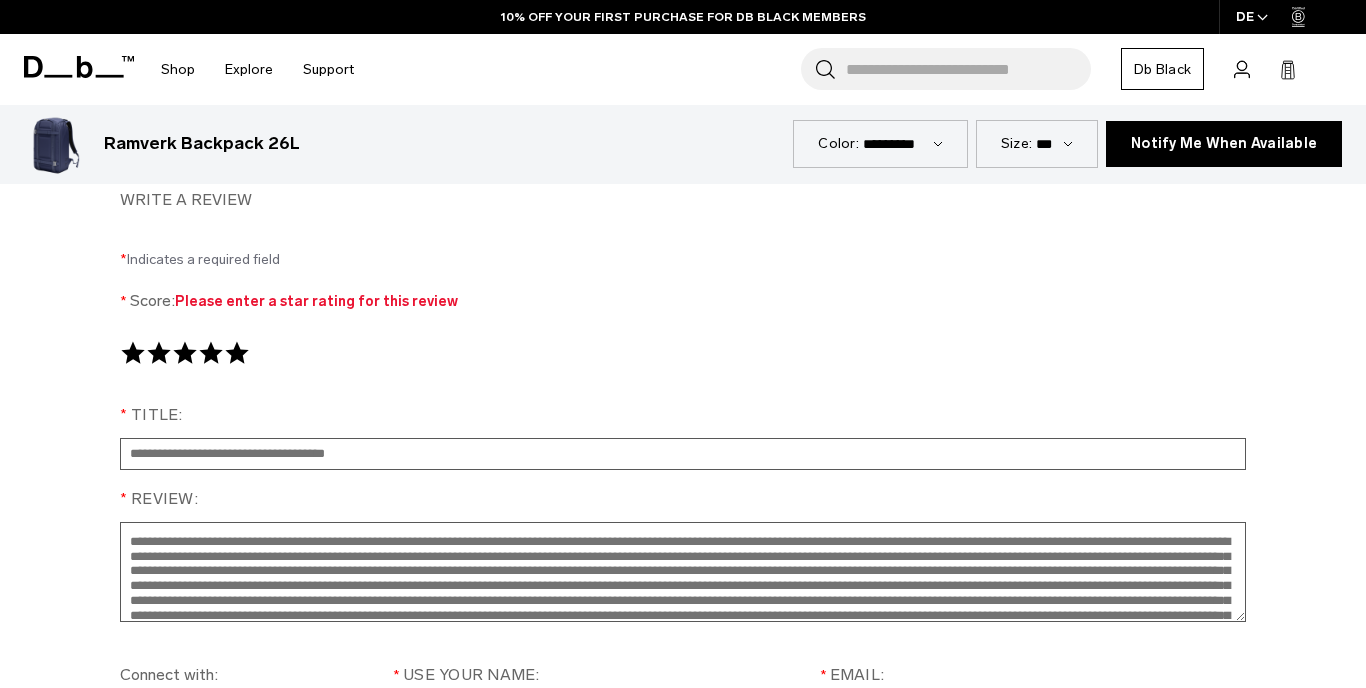 click at bounding box center [237, 353] 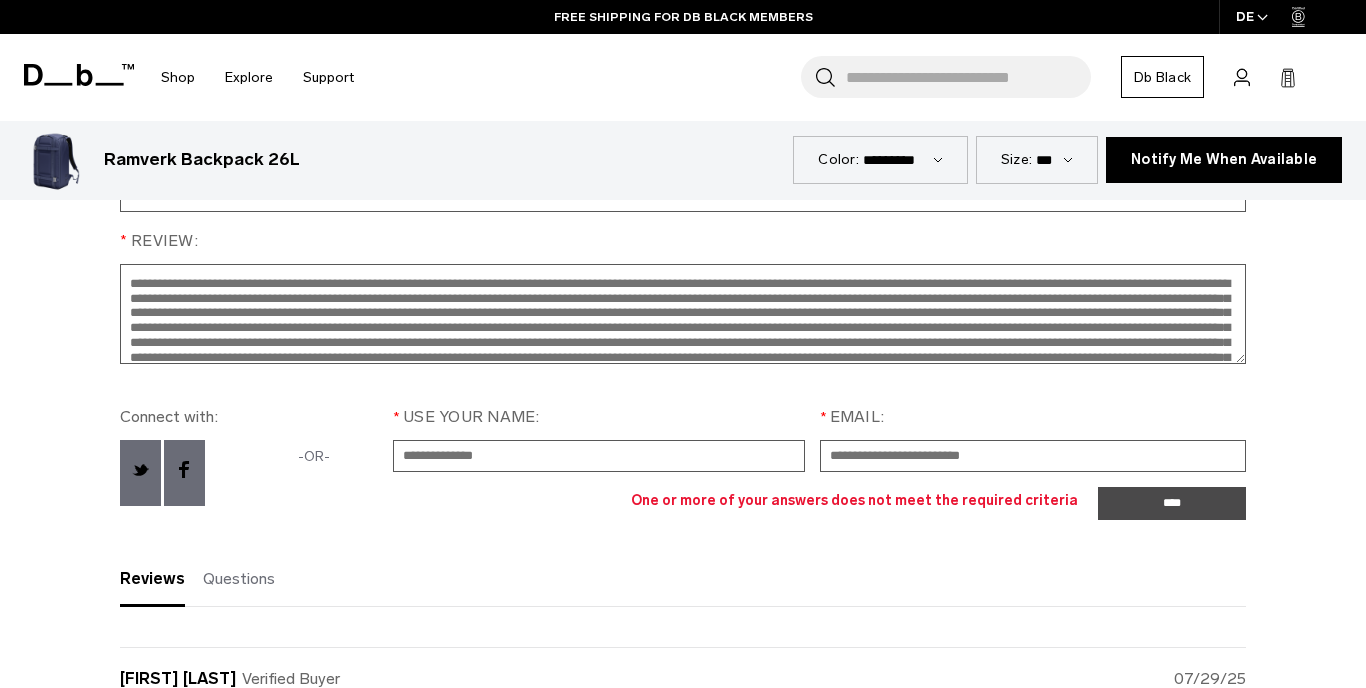 scroll, scrollTop: 5180, scrollLeft: 0, axis: vertical 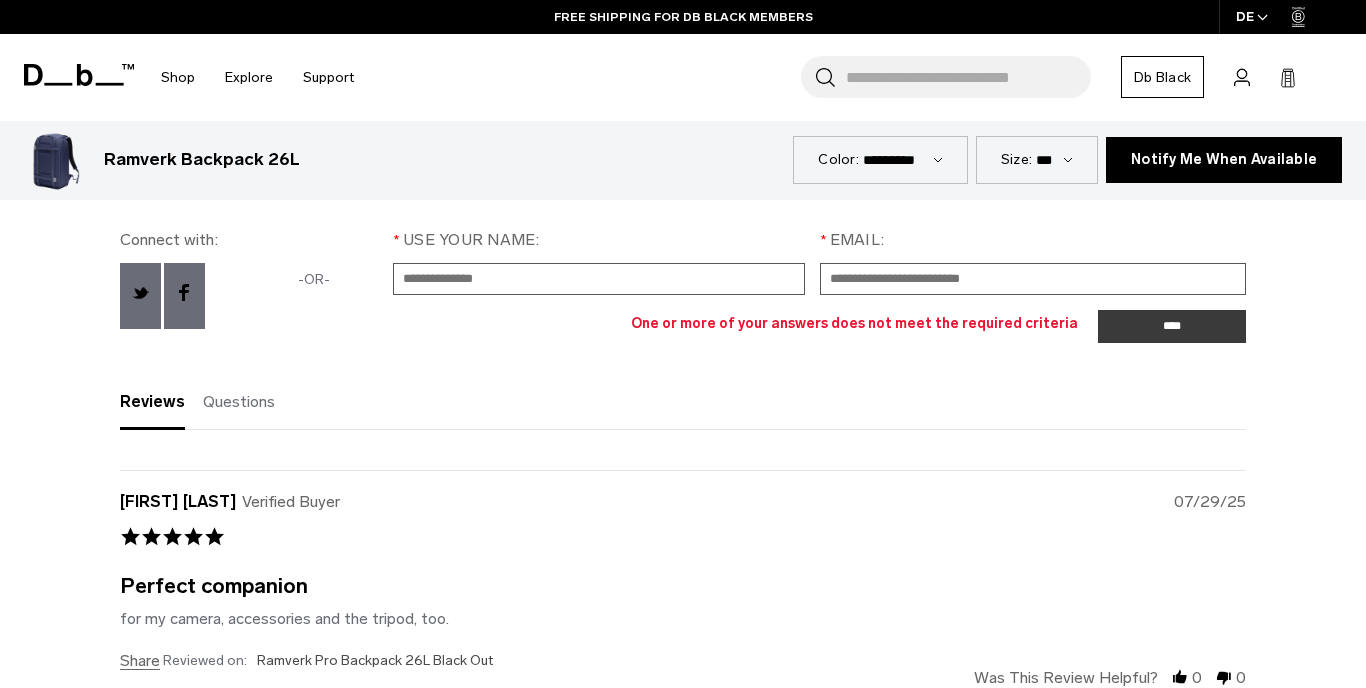 click on "****" at bounding box center (1172, 327) 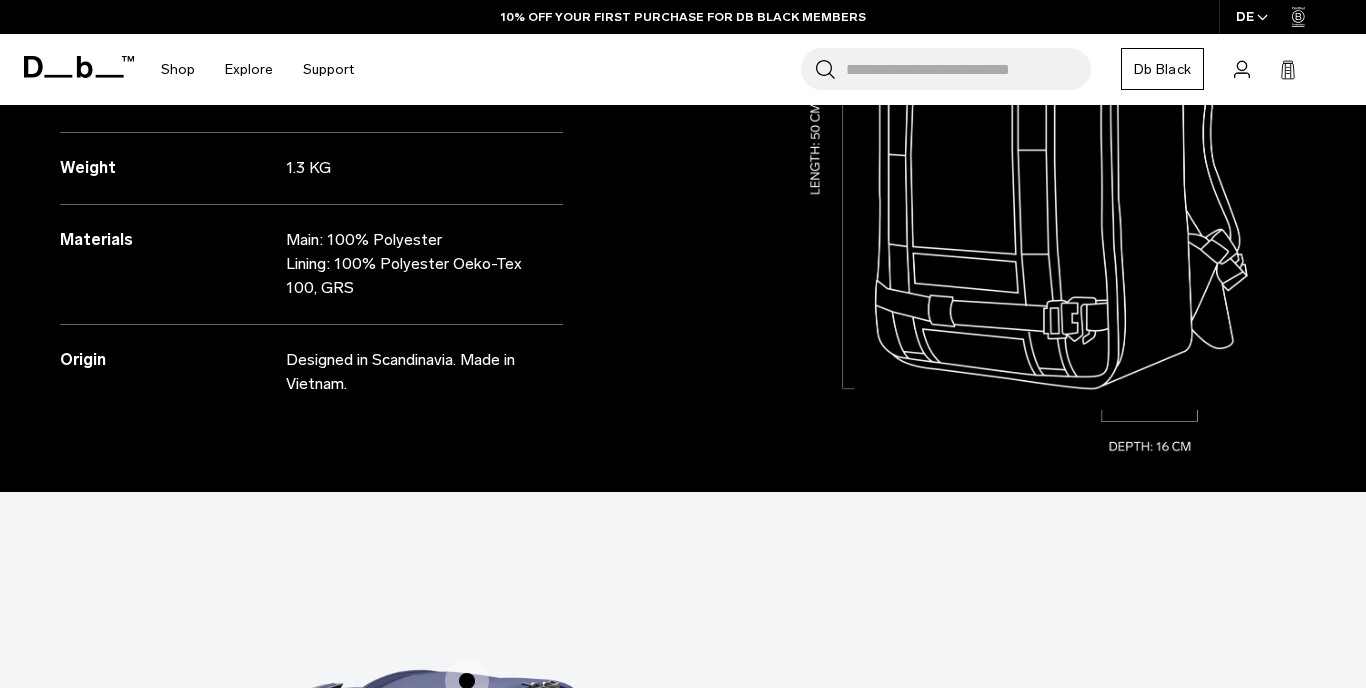 scroll, scrollTop: 171, scrollLeft: 0, axis: vertical 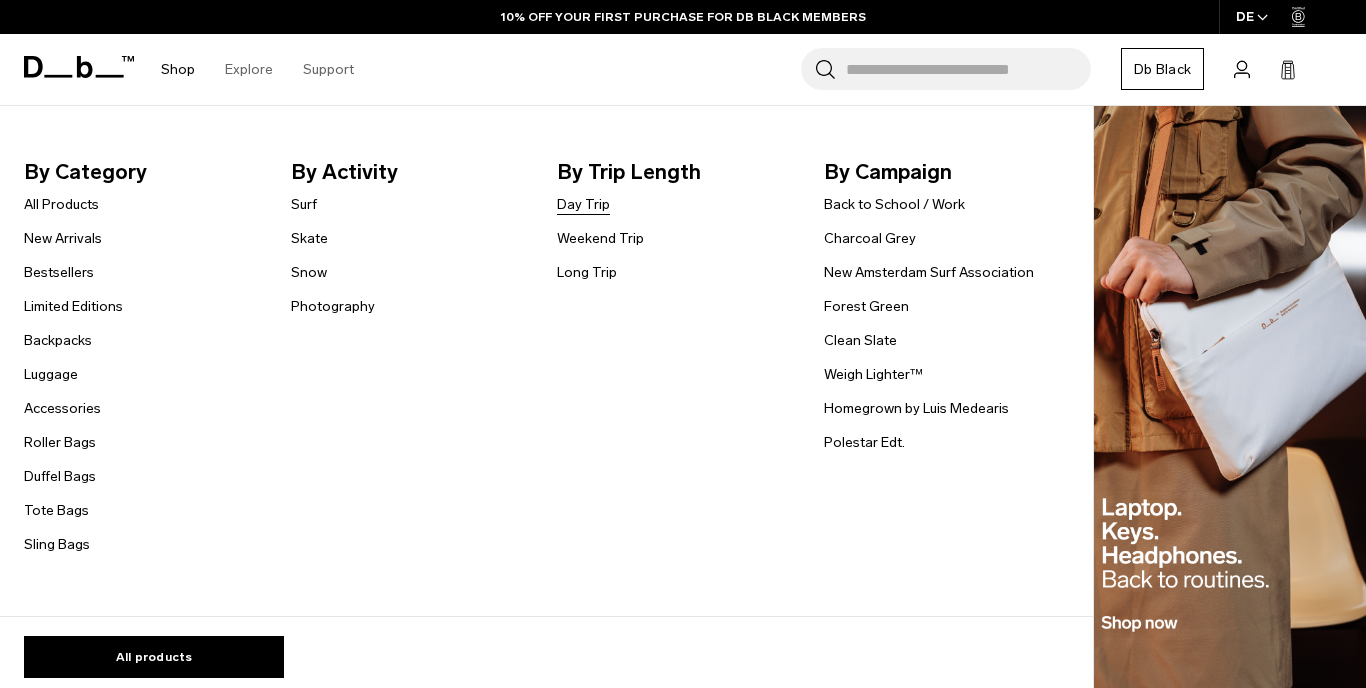 click on "Day Trip" at bounding box center (583, 204) 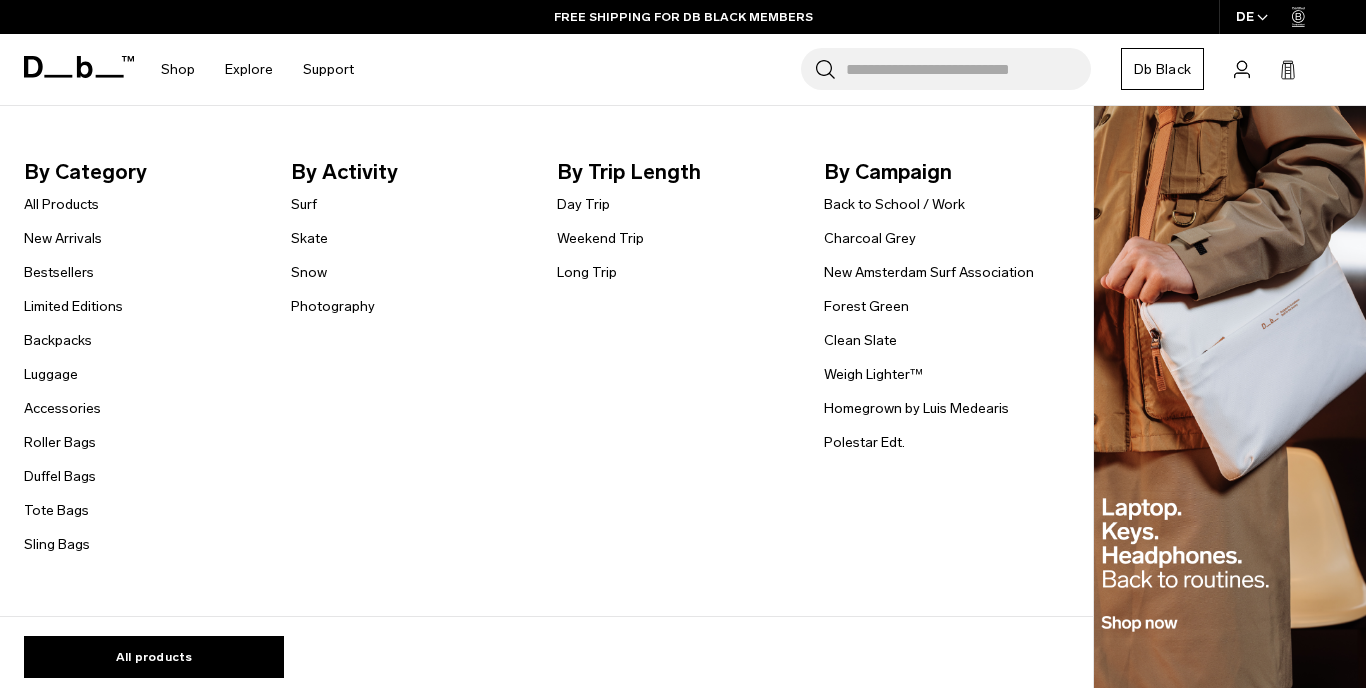 scroll, scrollTop: 3665, scrollLeft: 0, axis: vertical 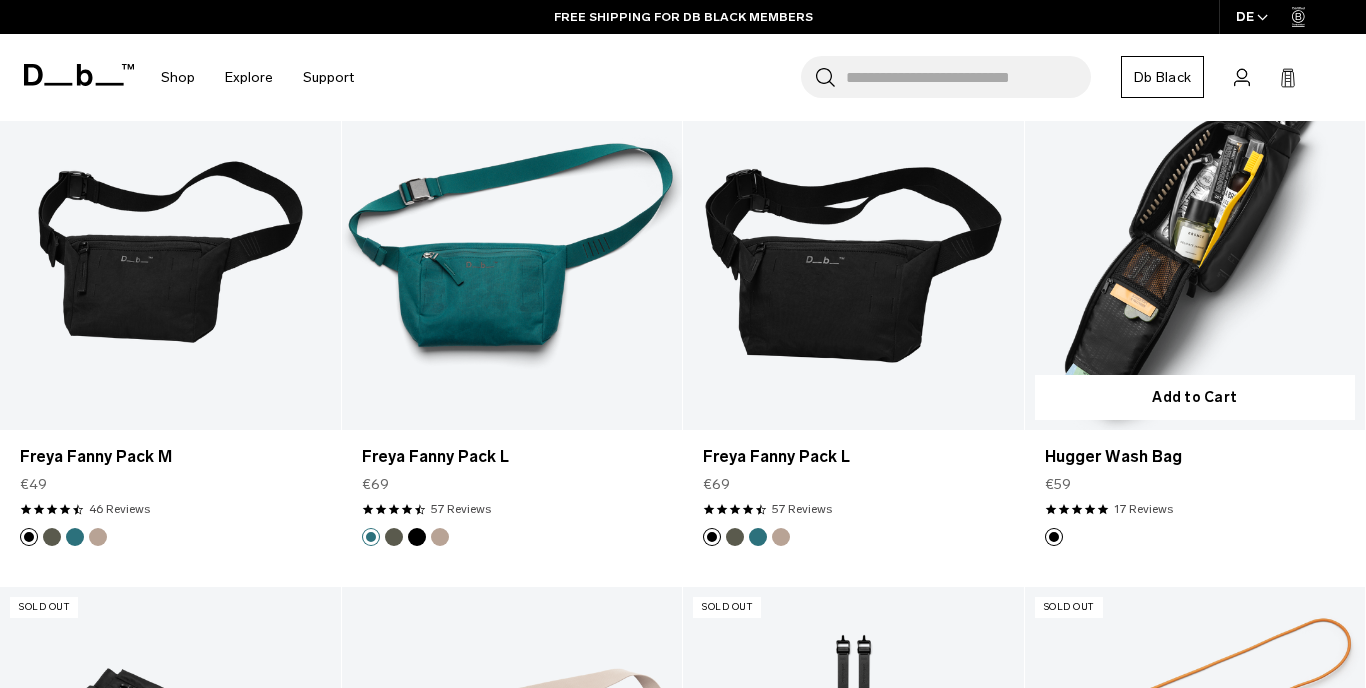 click at bounding box center (1195, 241) 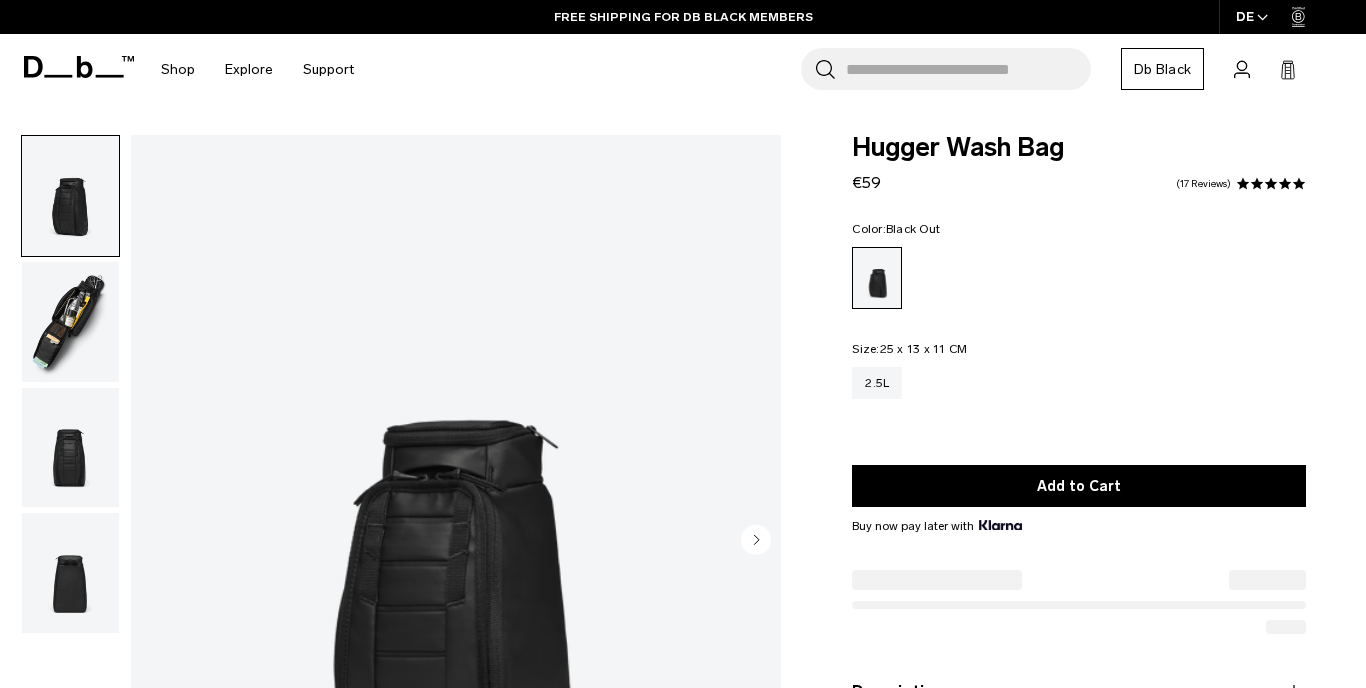 click at bounding box center [70, 448] 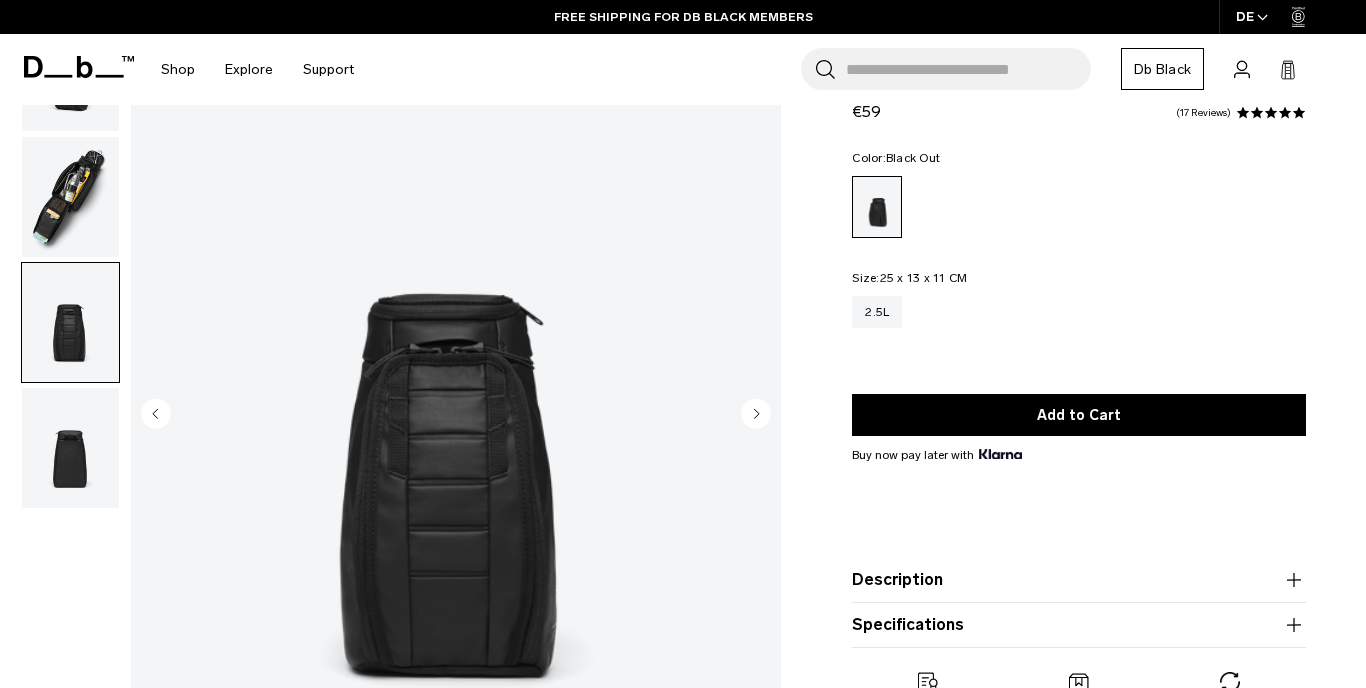 click at bounding box center (70, 448) 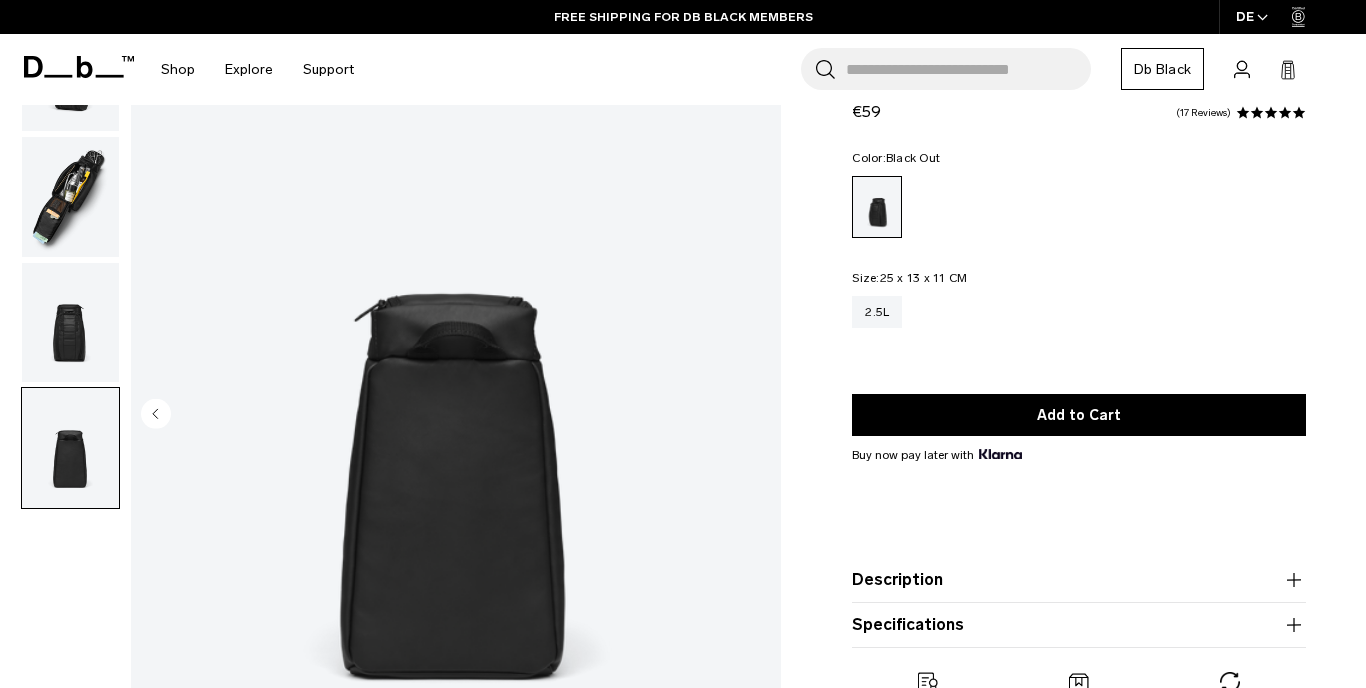scroll, scrollTop: 125, scrollLeft: 0, axis: vertical 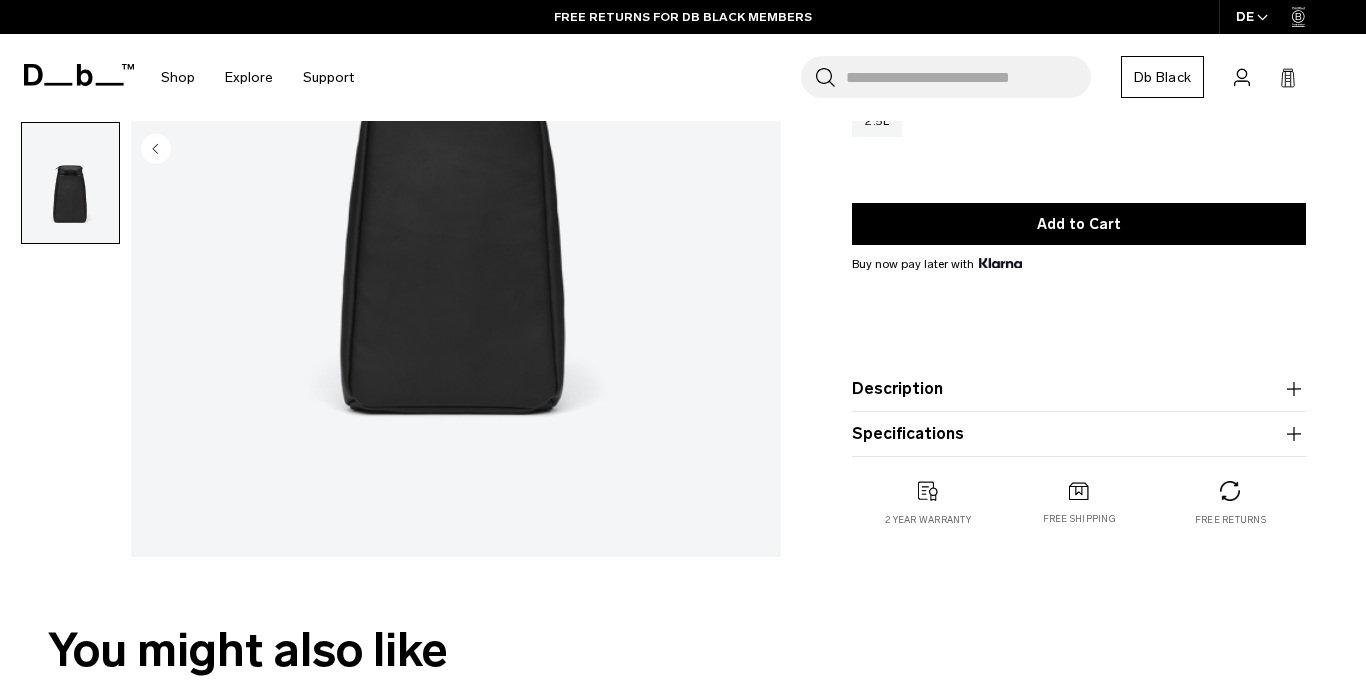 click 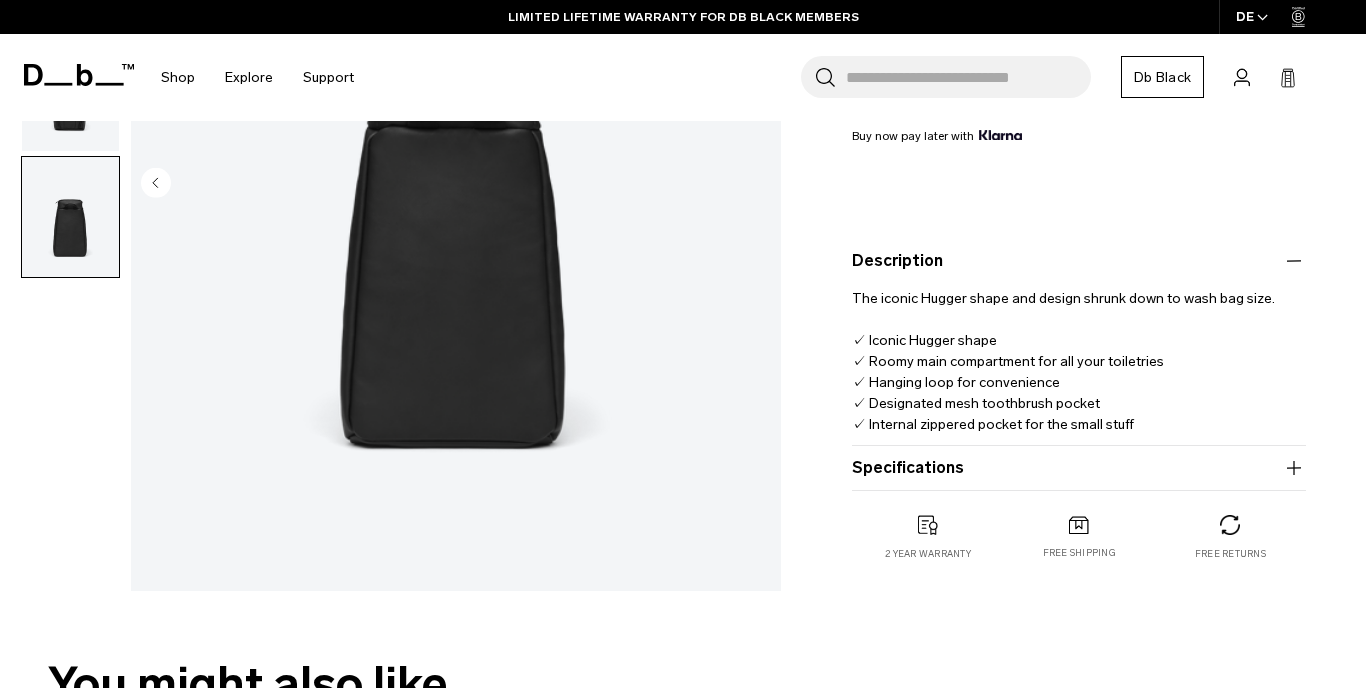 click 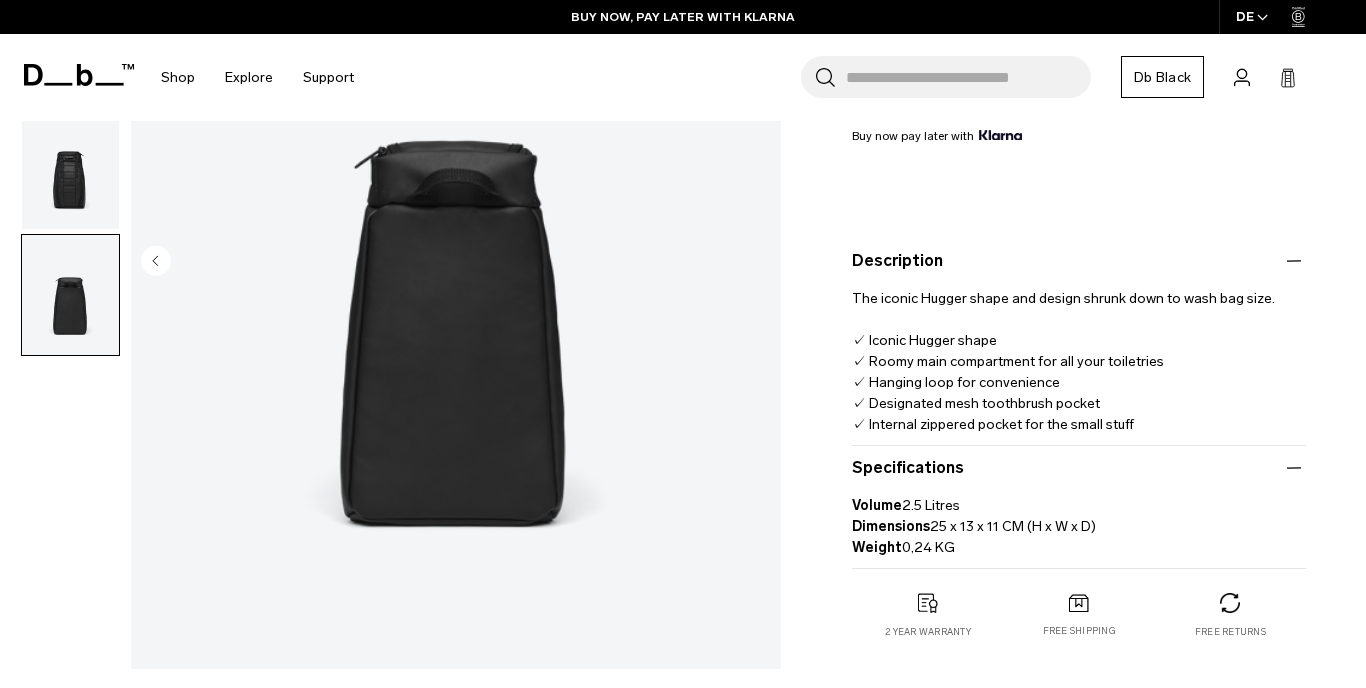 click at bounding box center (456, 263) 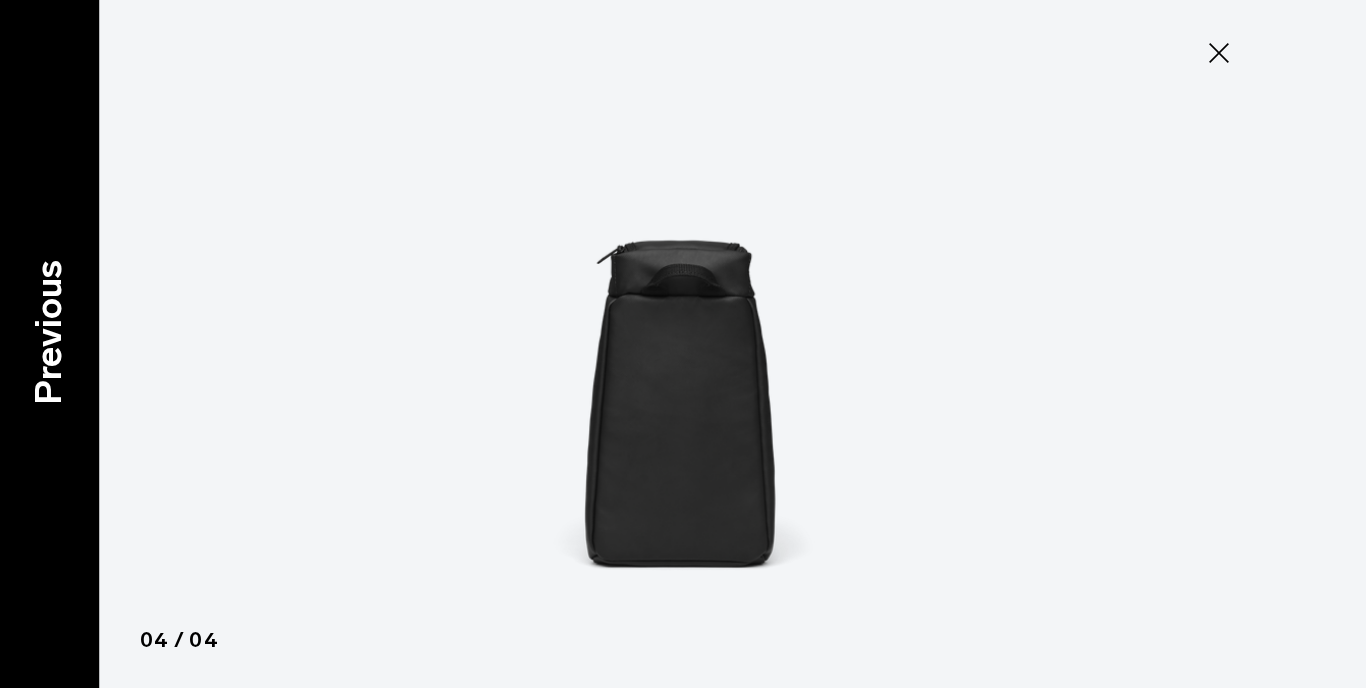 click on "Previous" at bounding box center (49, 331) 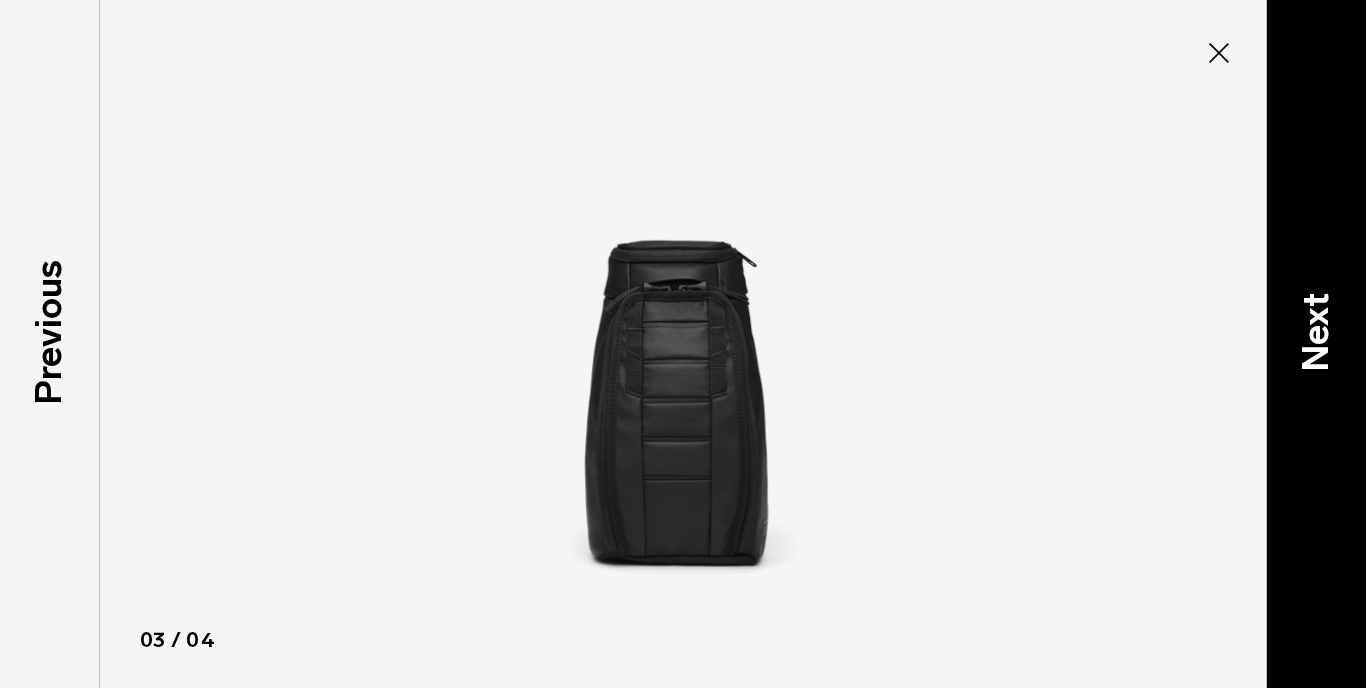 click on "Next" at bounding box center (1316, 331) 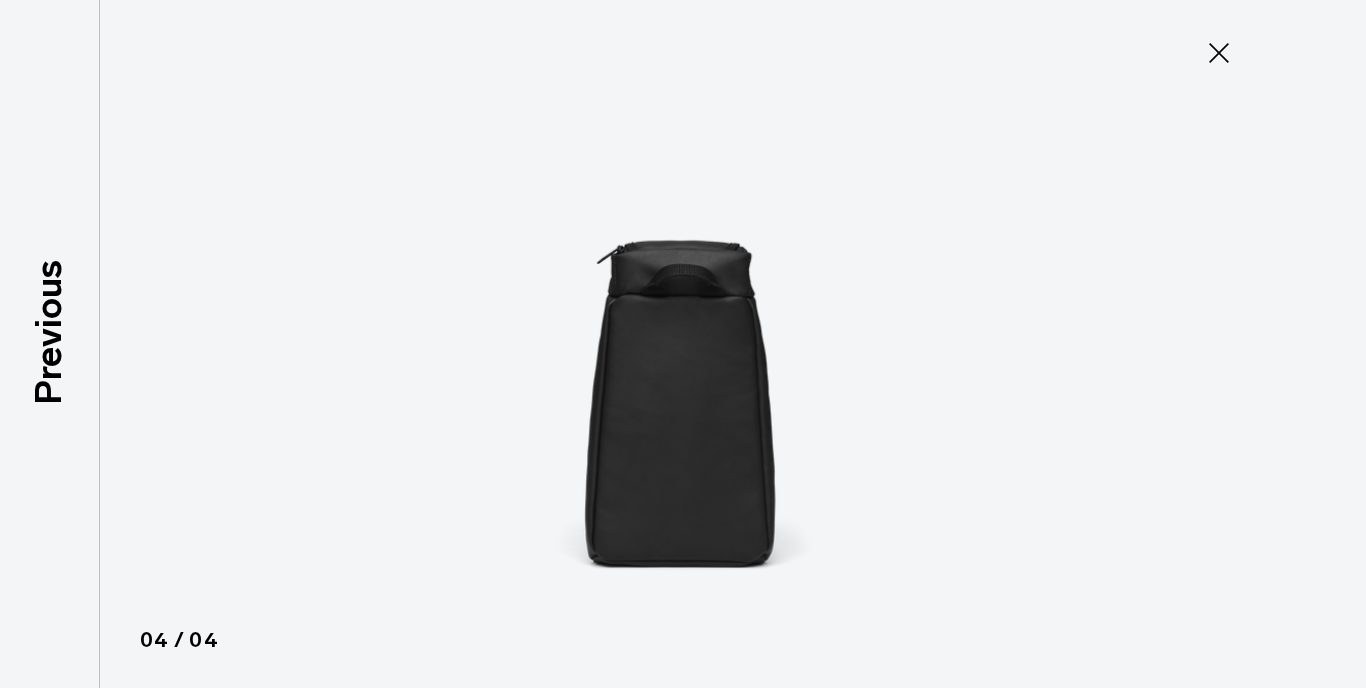 click at bounding box center (683, 344) 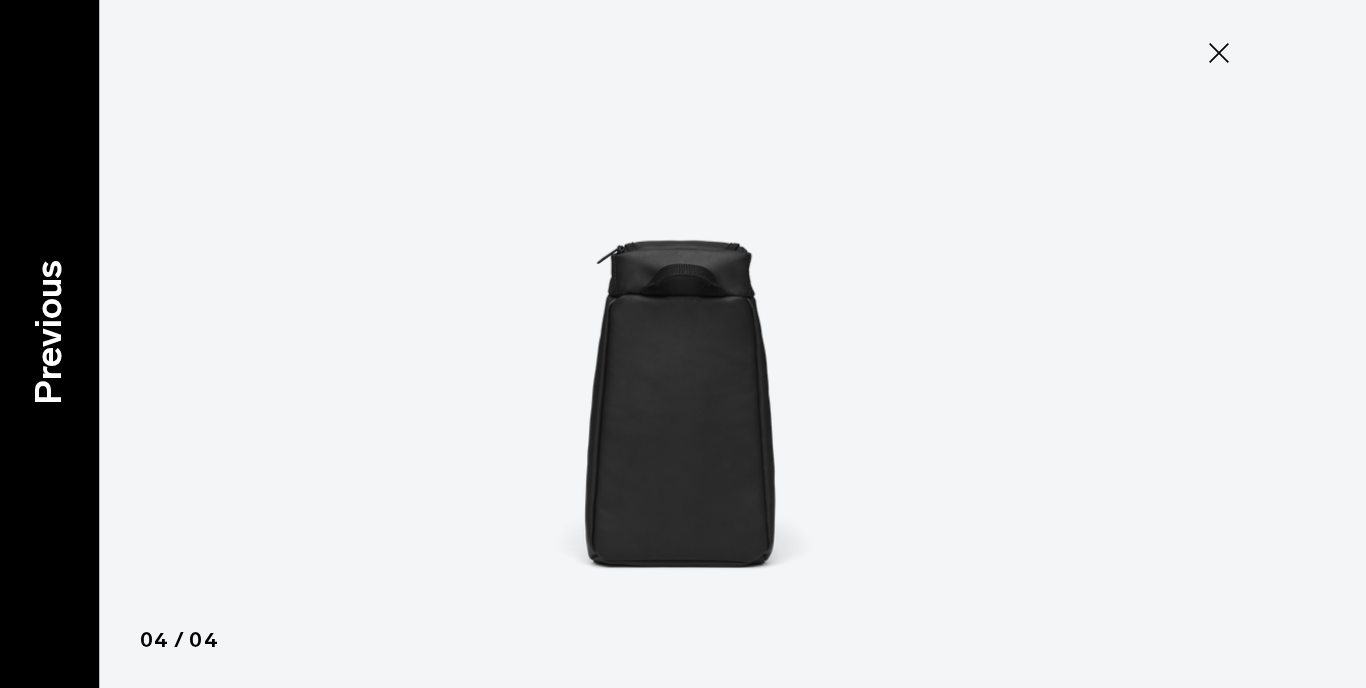 click on "Previous" at bounding box center (49, 331) 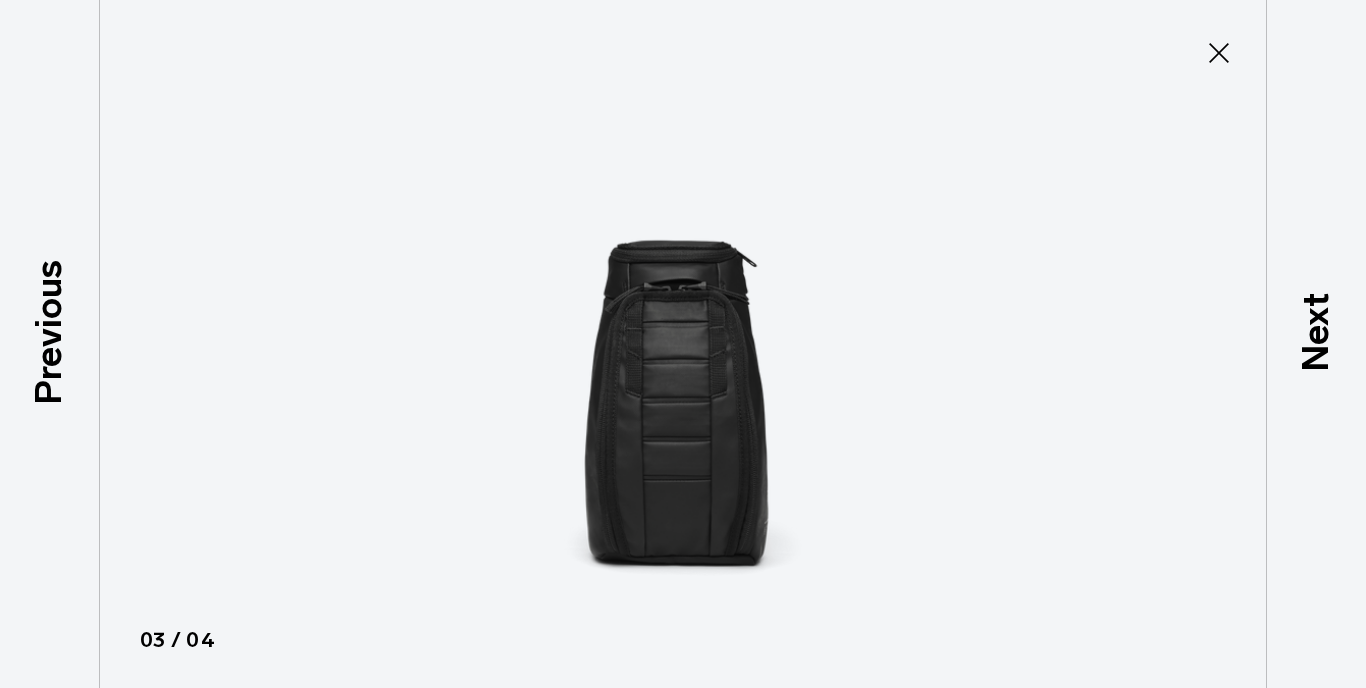 click 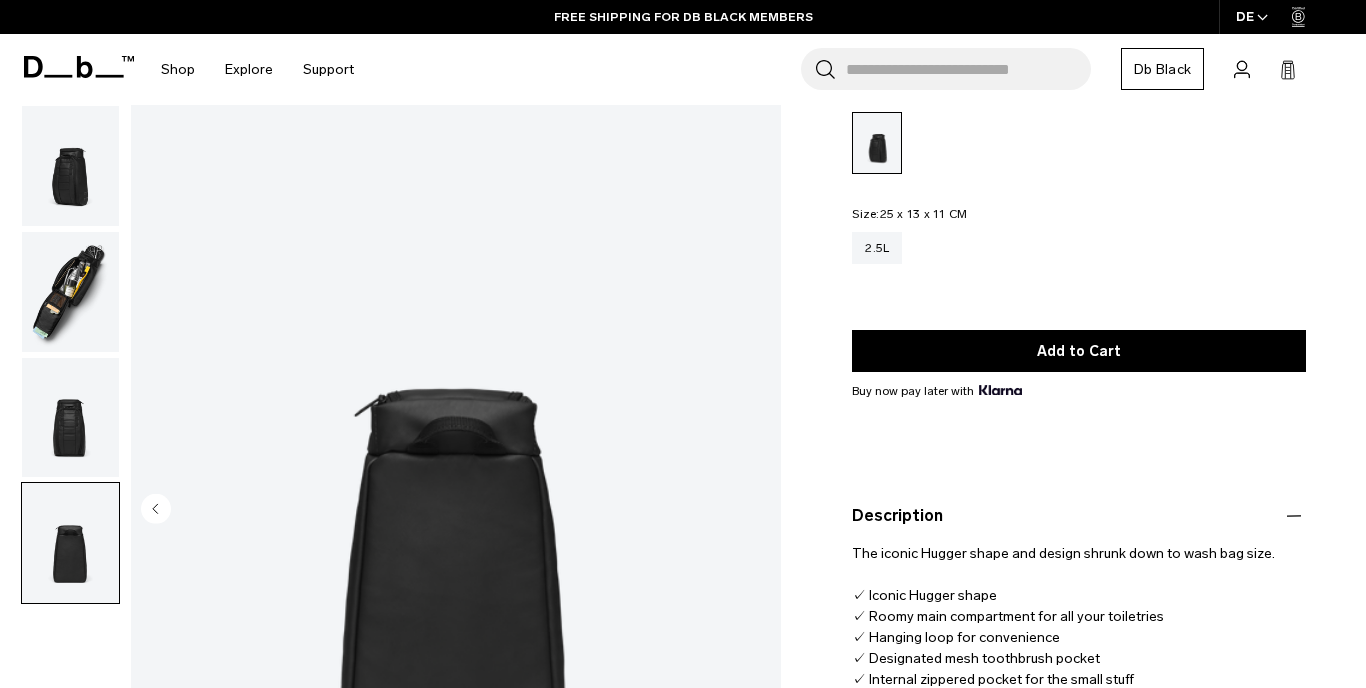 scroll, scrollTop: 0, scrollLeft: 0, axis: both 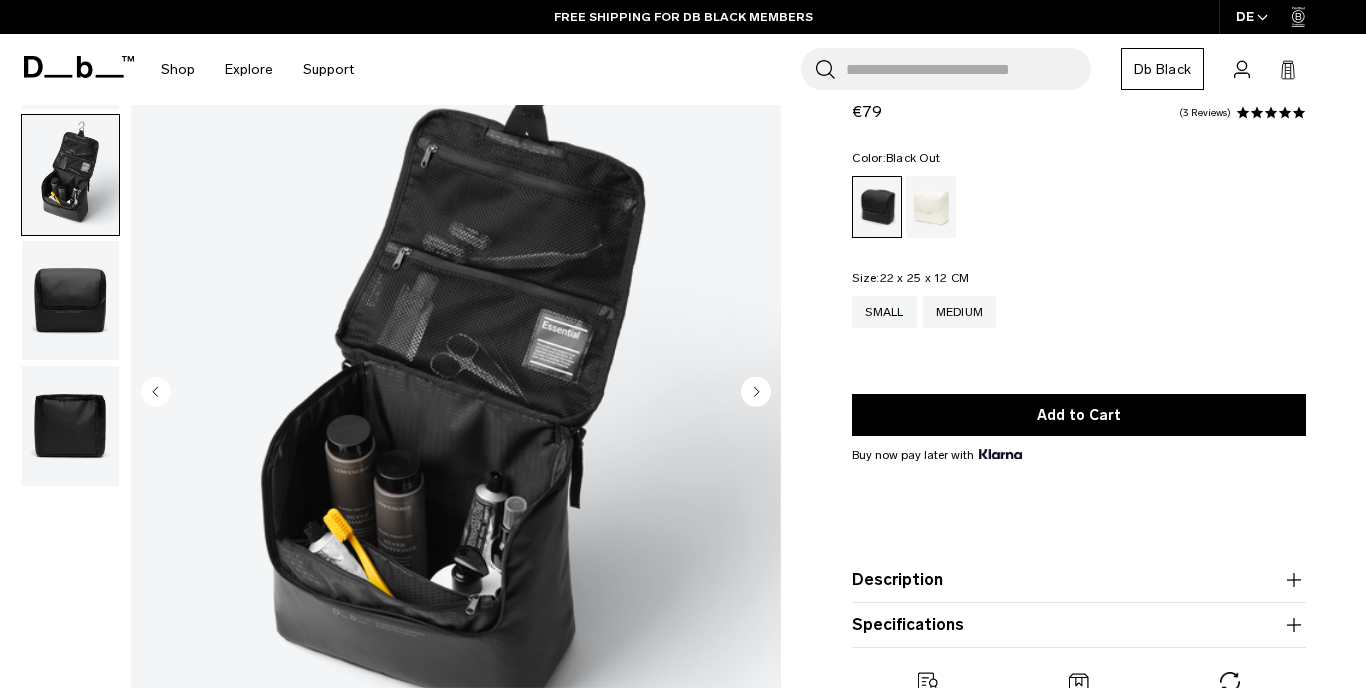 click 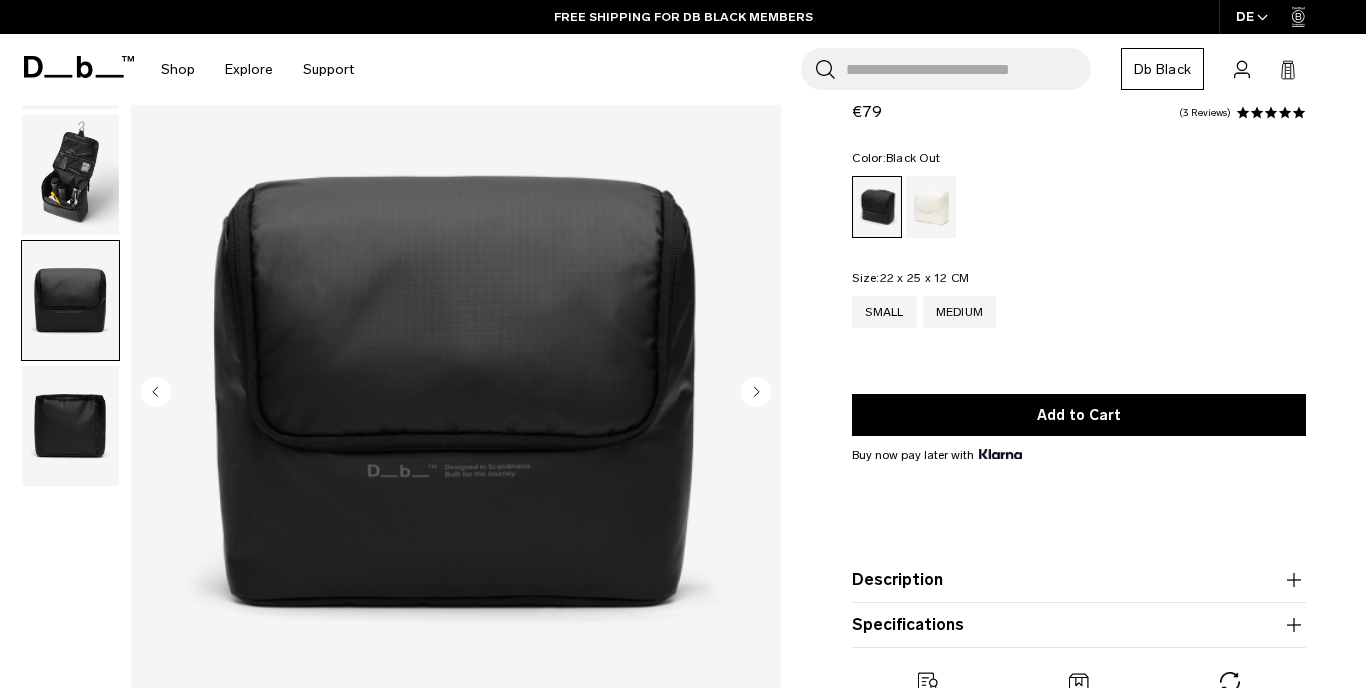 click 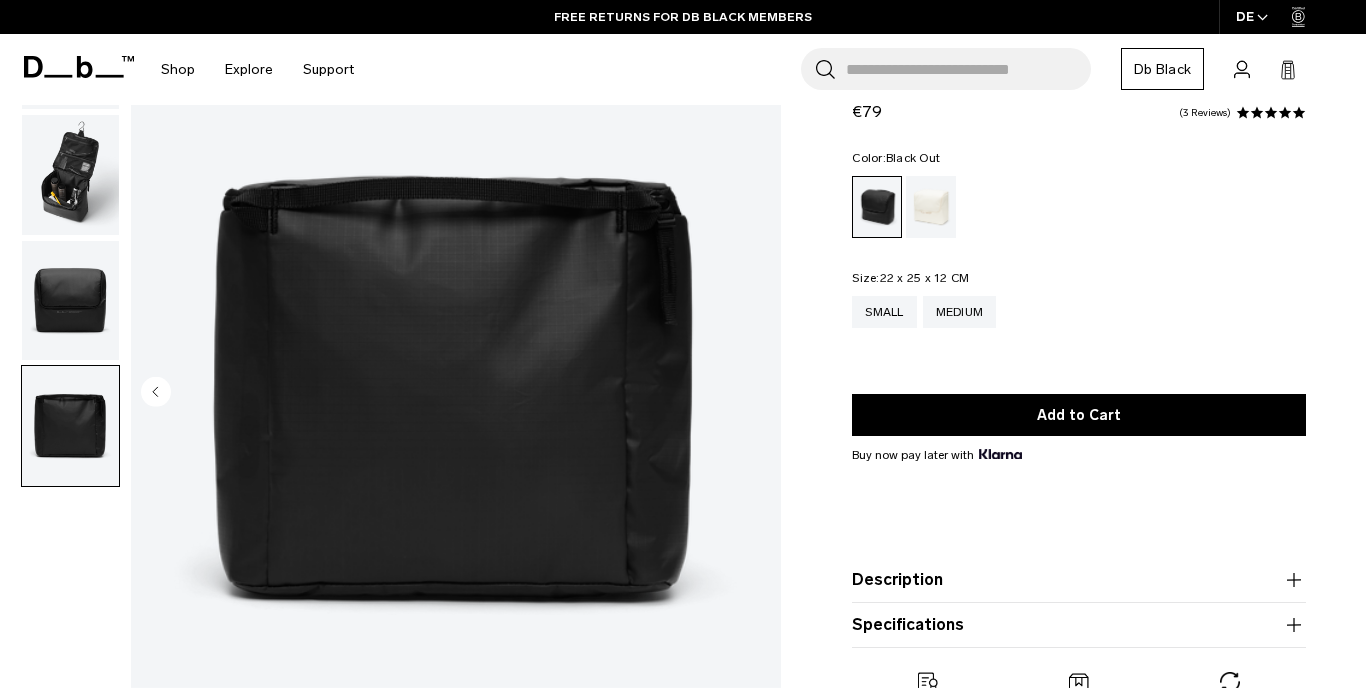click at bounding box center [456, 394] 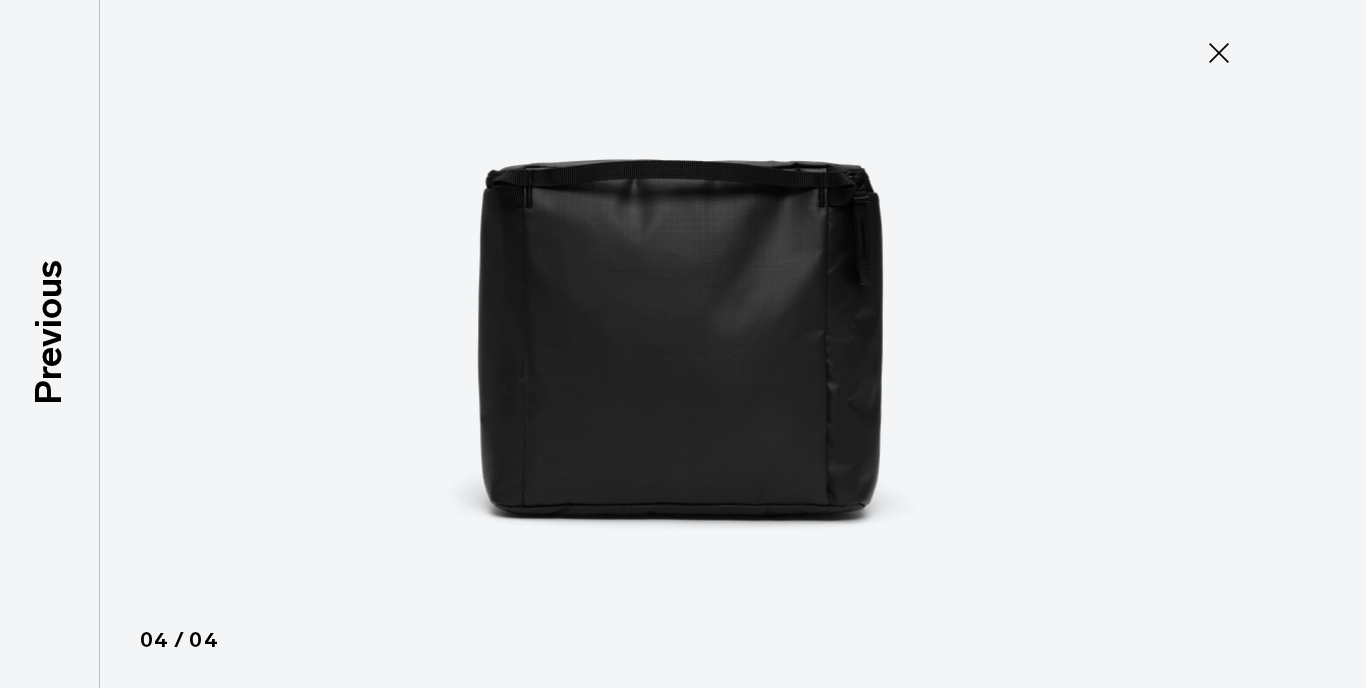 click 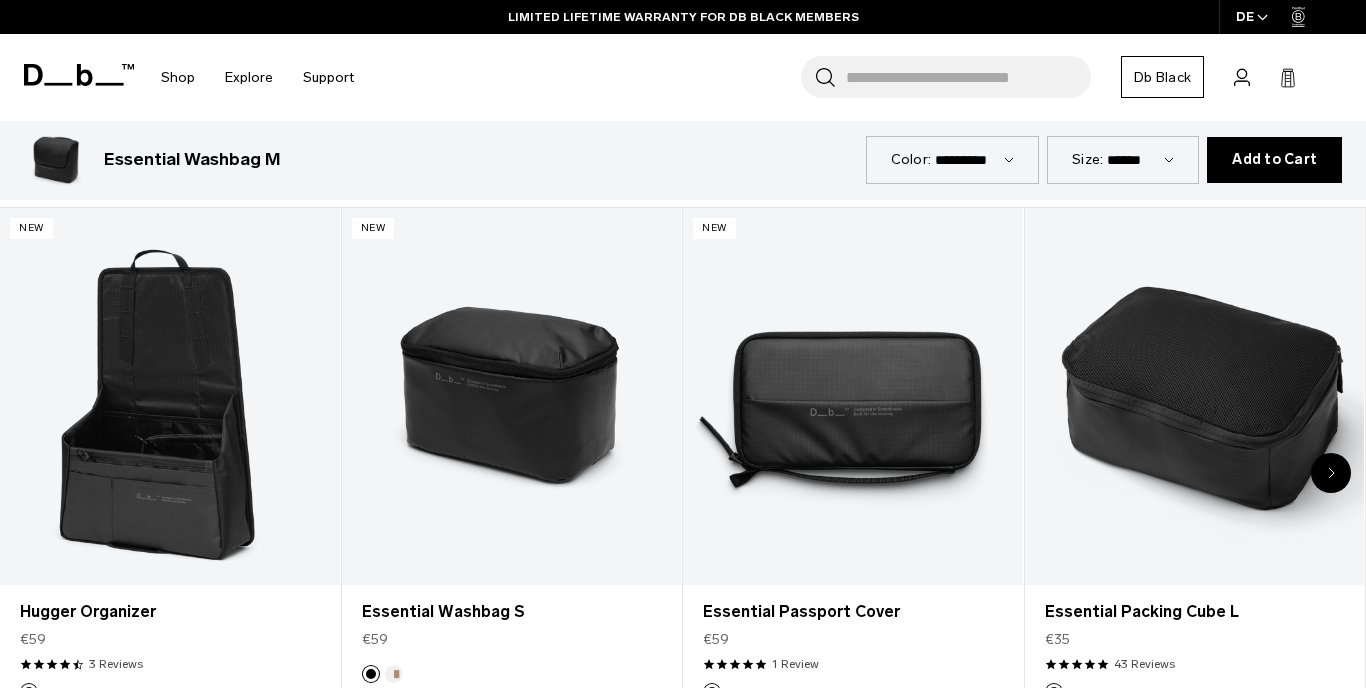 scroll, scrollTop: 4075, scrollLeft: 0, axis: vertical 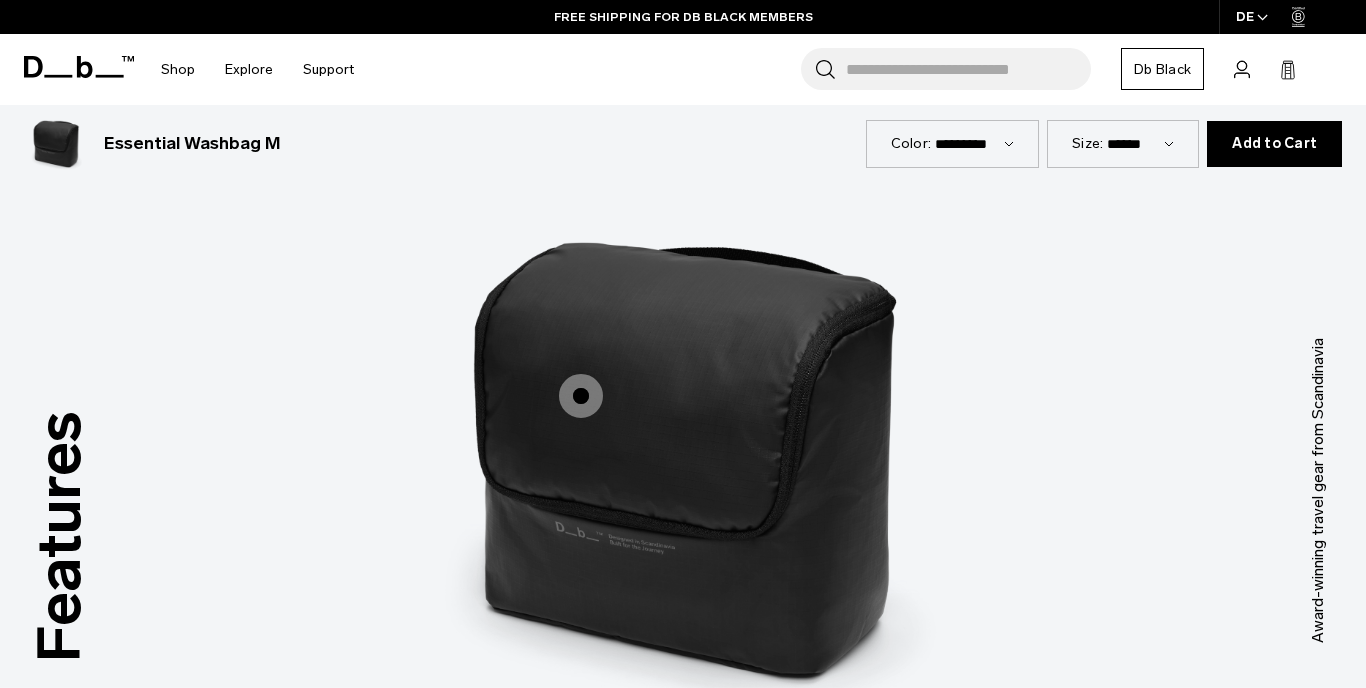 click at bounding box center [581, 396] 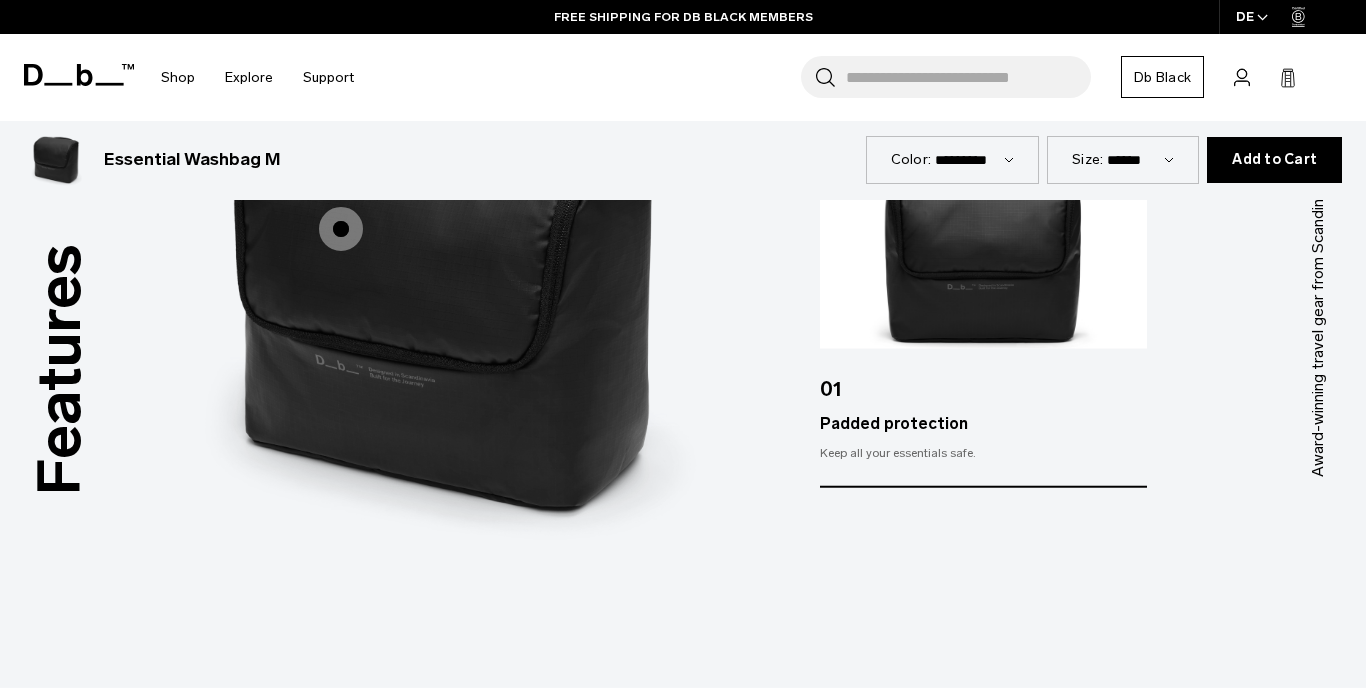 scroll, scrollTop: 1902, scrollLeft: 0, axis: vertical 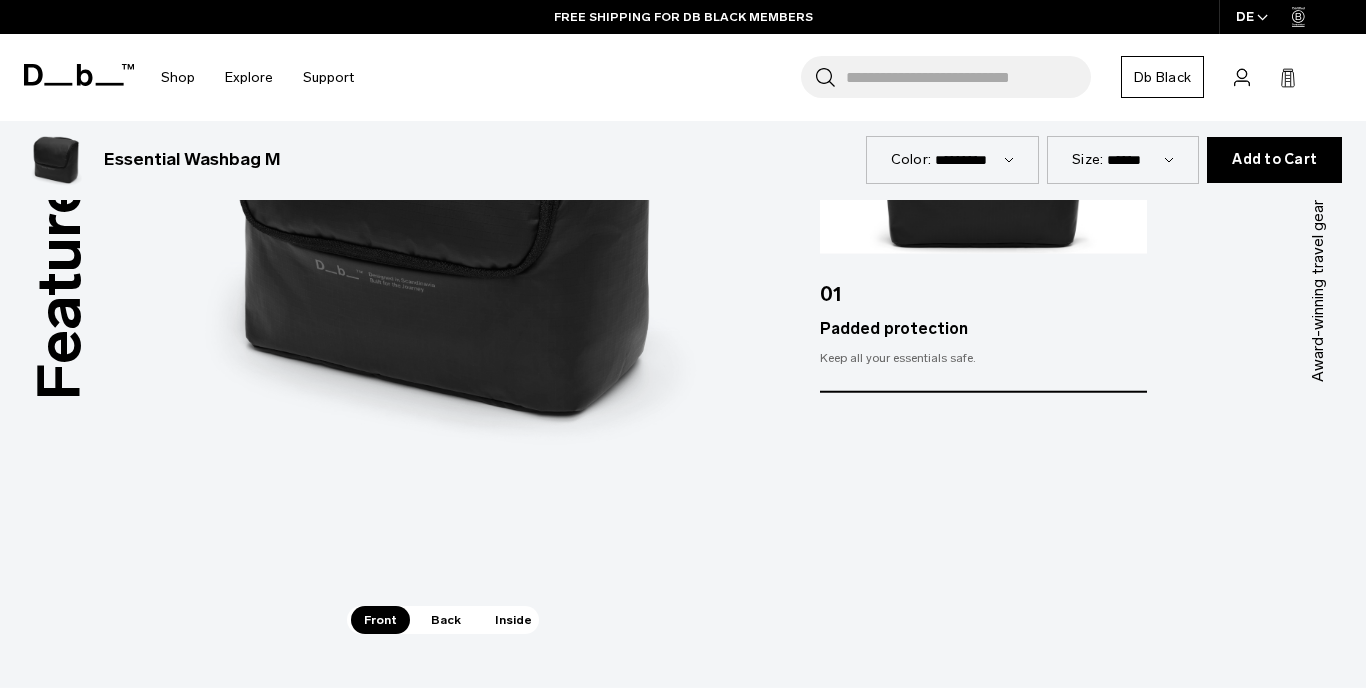 click on "Back" at bounding box center [446, 620] 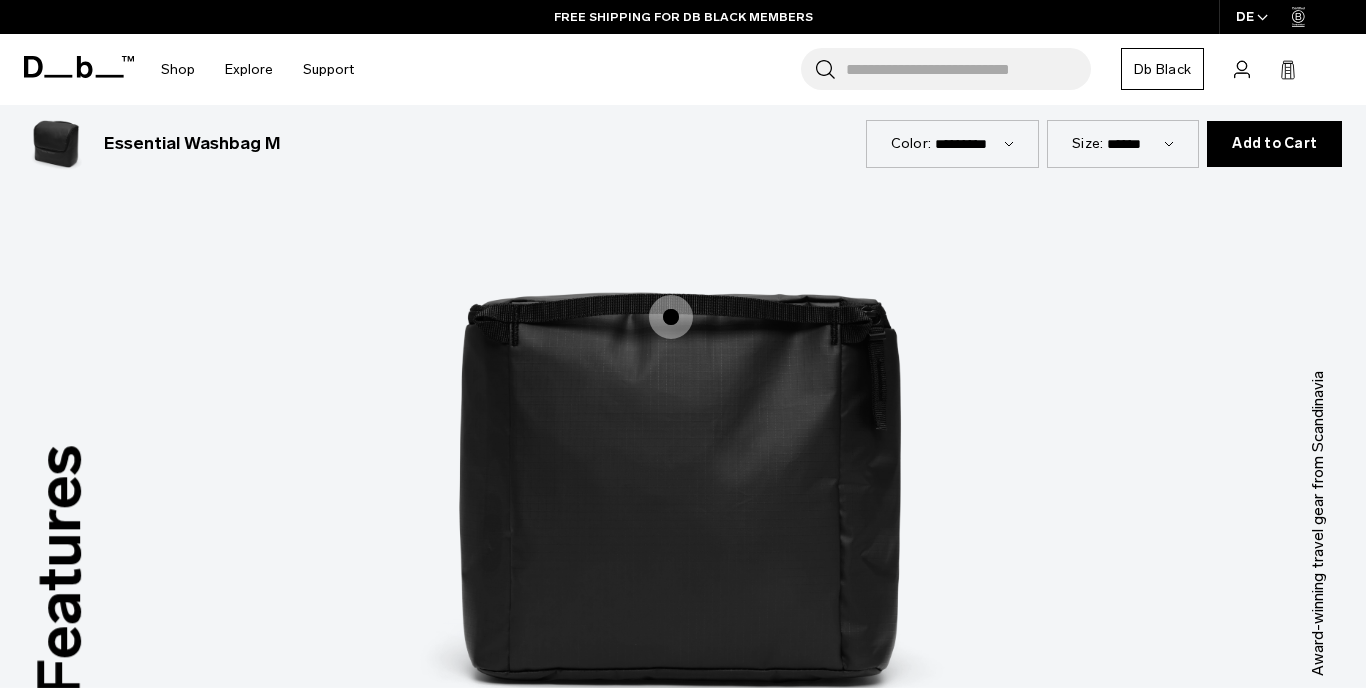 scroll, scrollTop: 1580, scrollLeft: 0, axis: vertical 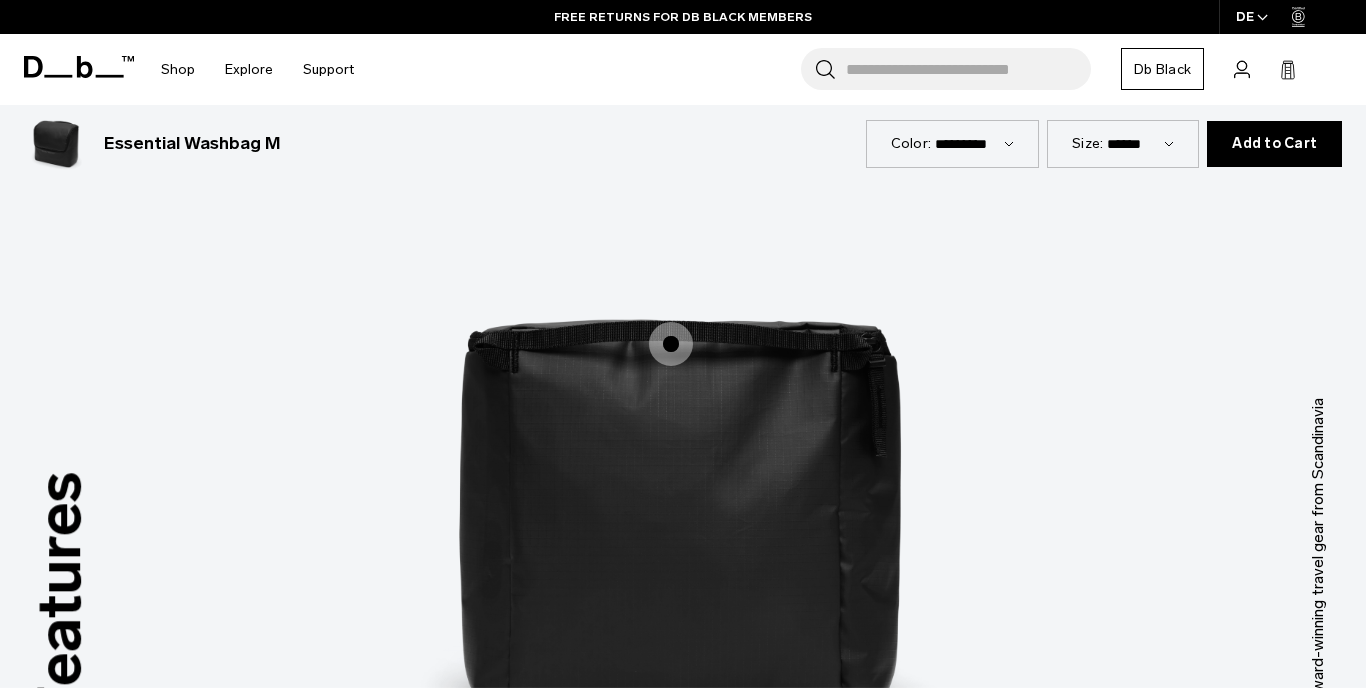 click at bounding box center (671, 344) 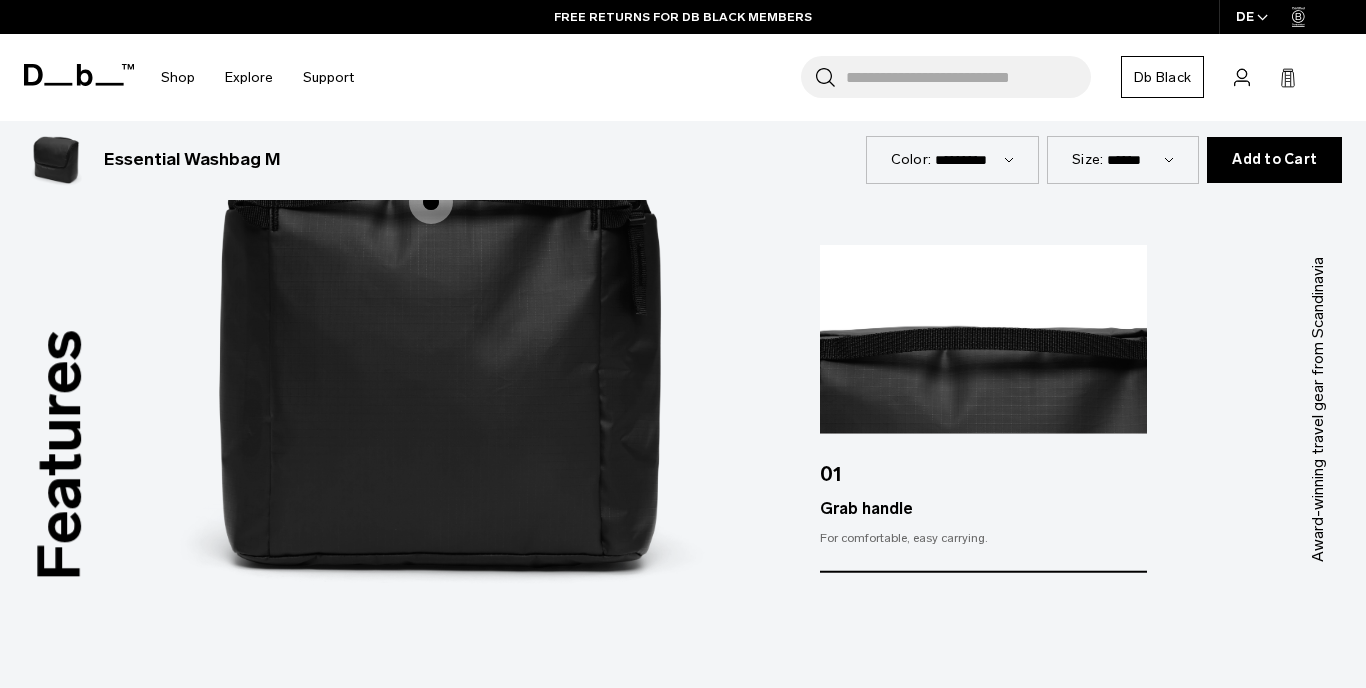 scroll, scrollTop: 1903, scrollLeft: 0, axis: vertical 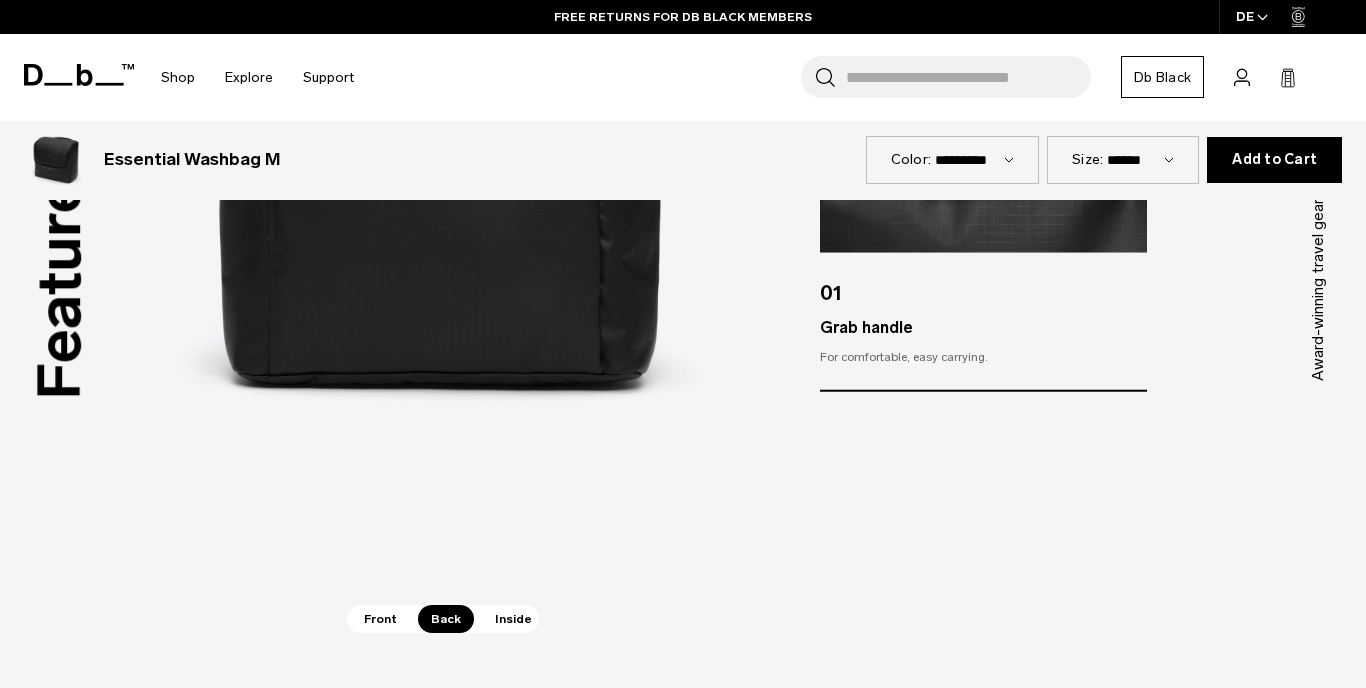 click on "Inside" at bounding box center (513, 619) 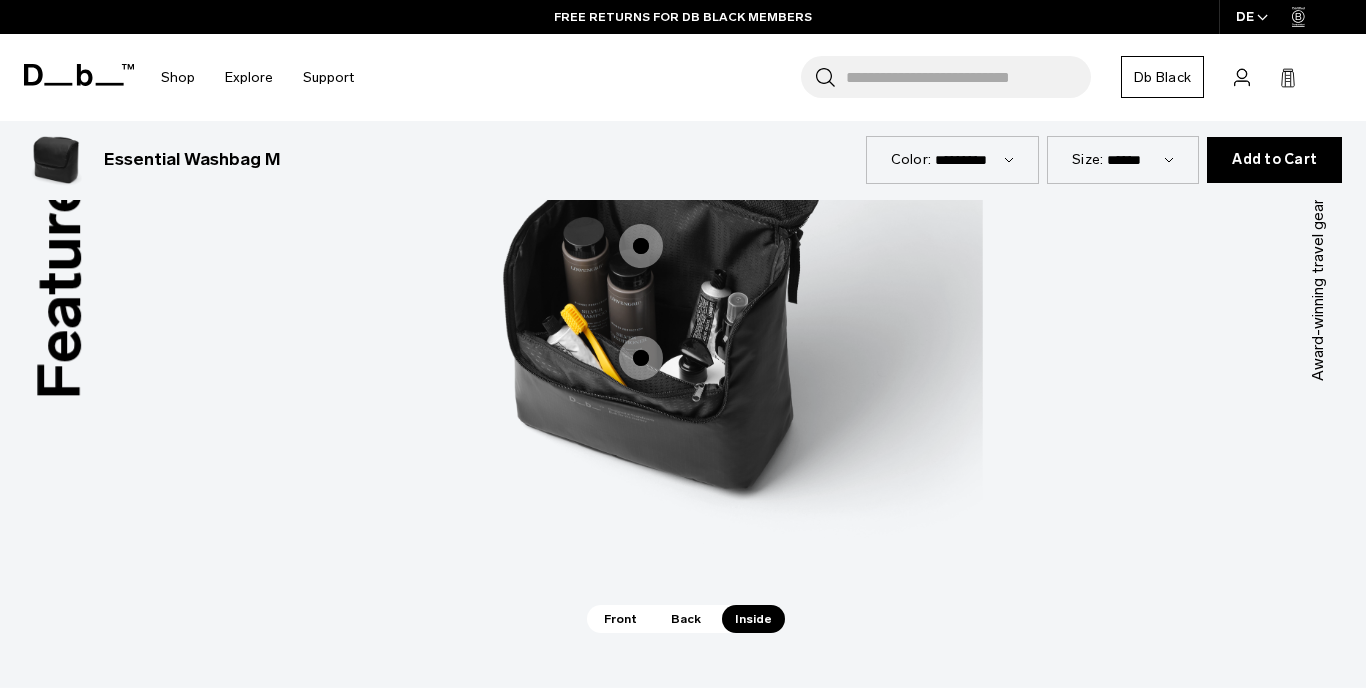 scroll, scrollTop: 1730, scrollLeft: 0, axis: vertical 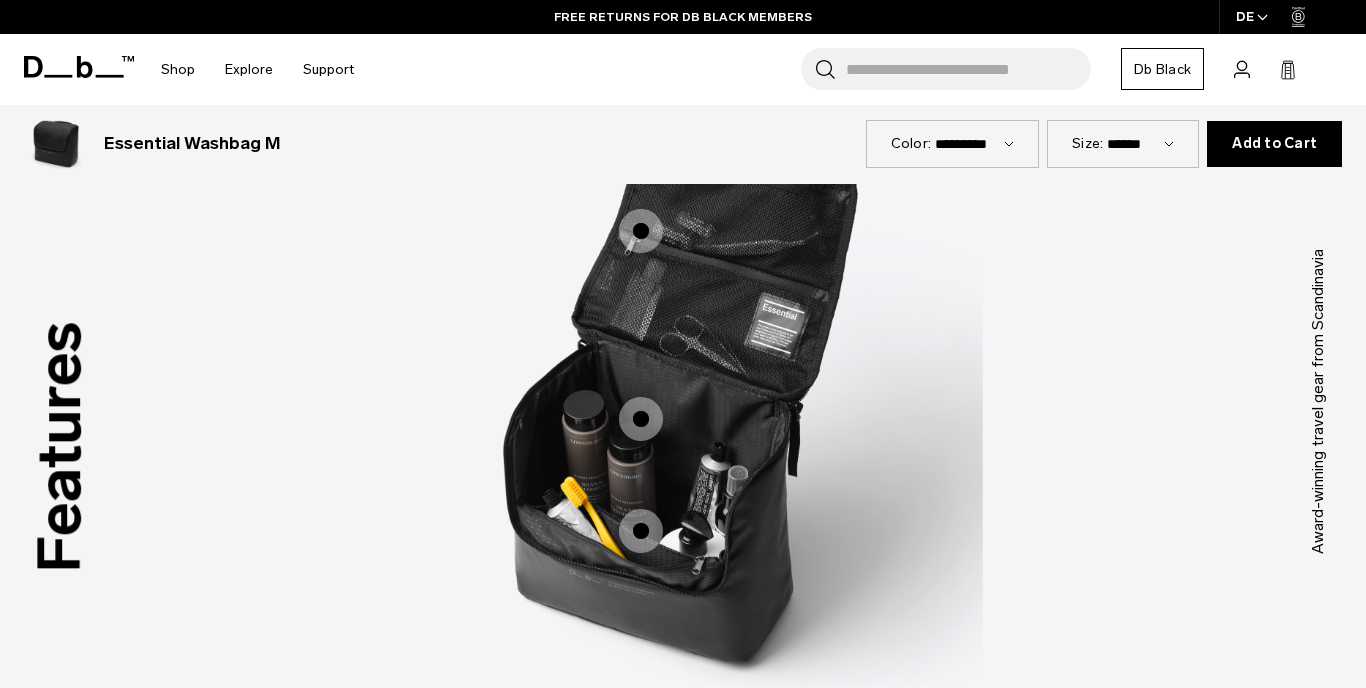click at bounding box center (641, 531) 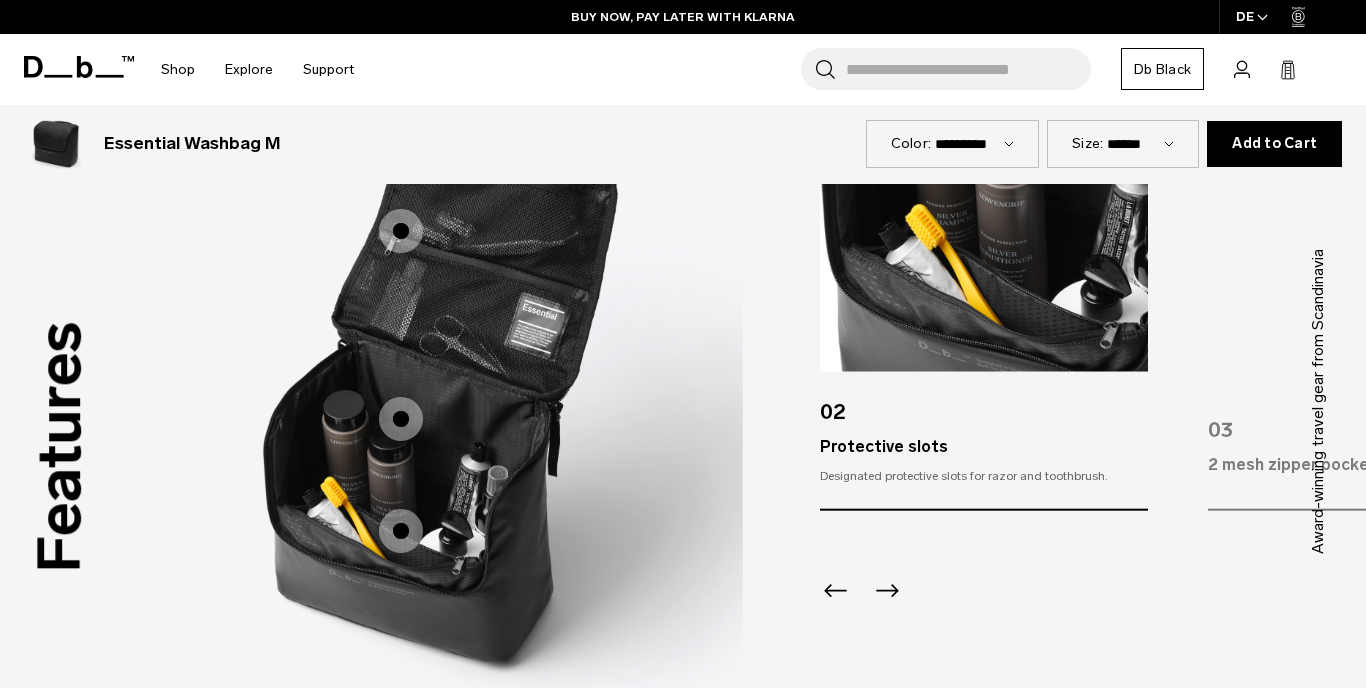 scroll, scrollTop: 1719, scrollLeft: 0, axis: vertical 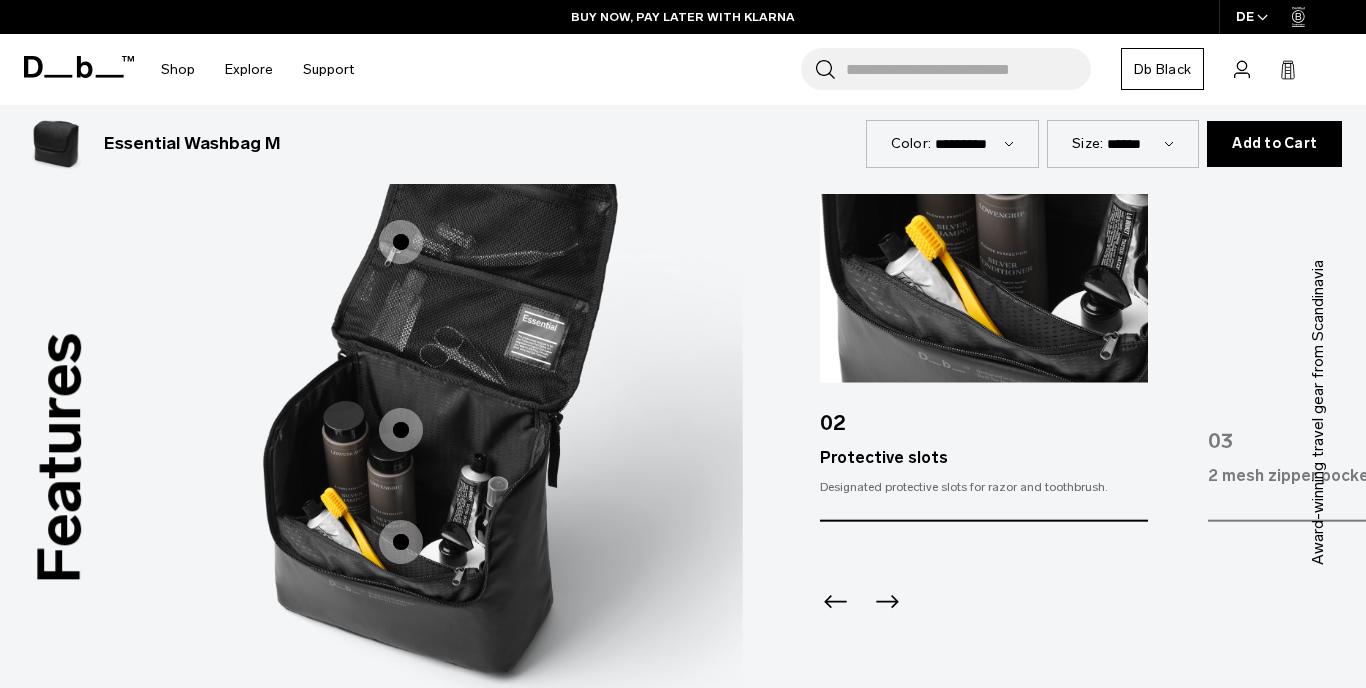 click at bounding box center [401, 430] 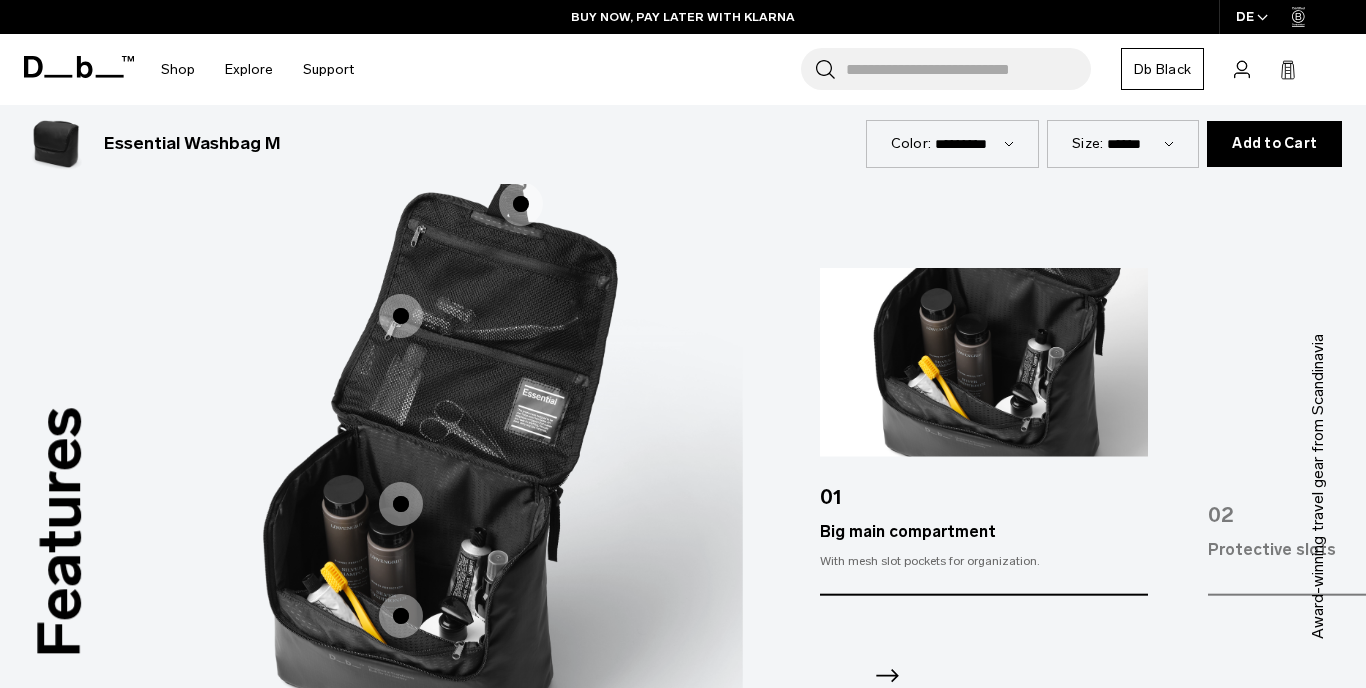 scroll, scrollTop: 1644, scrollLeft: 0, axis: vertical 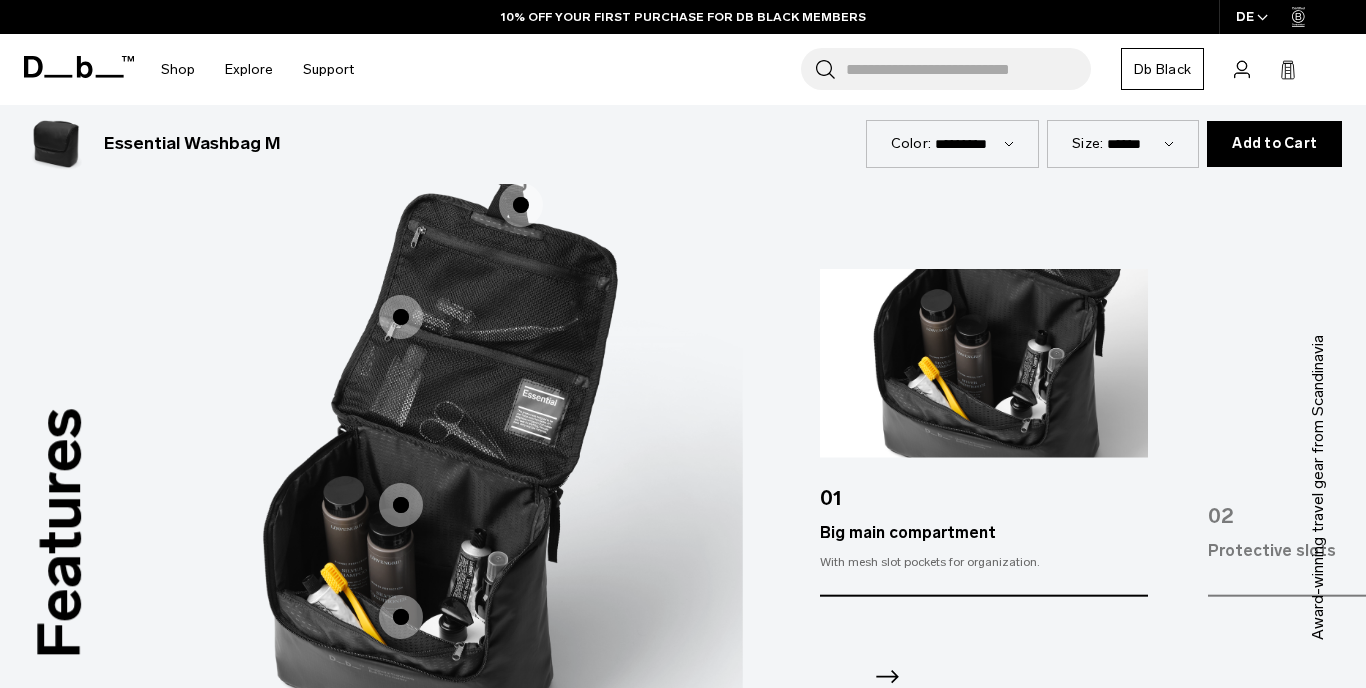 click at bounding box center [401, 317] 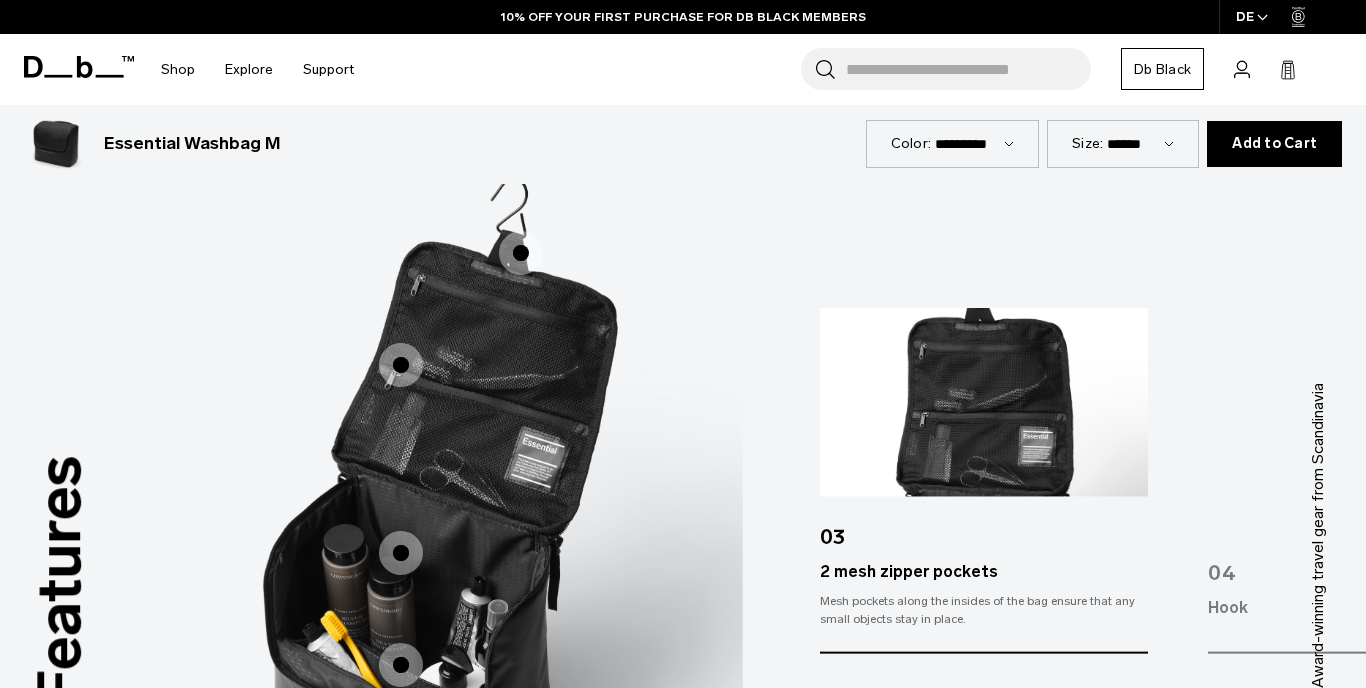 scroll, scrollTop: 1581, scrollLeft: 0, axis: vertical 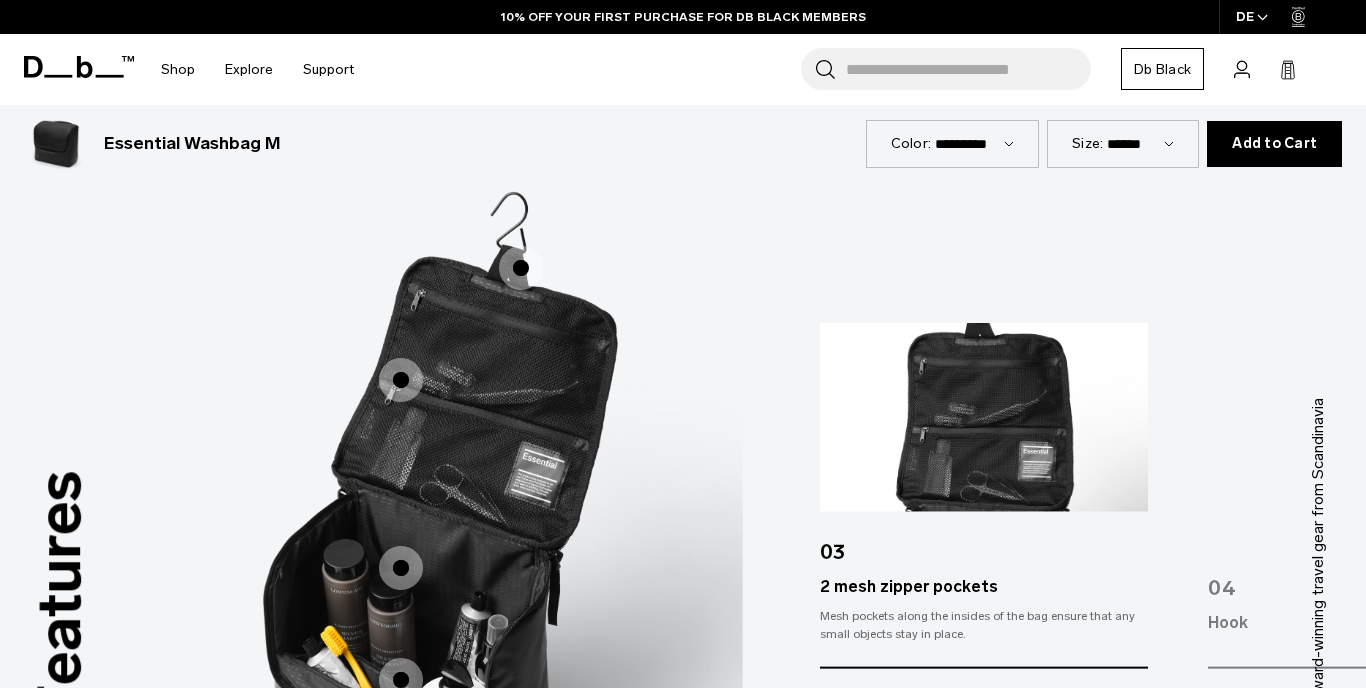click at bounding box center [521, 268] 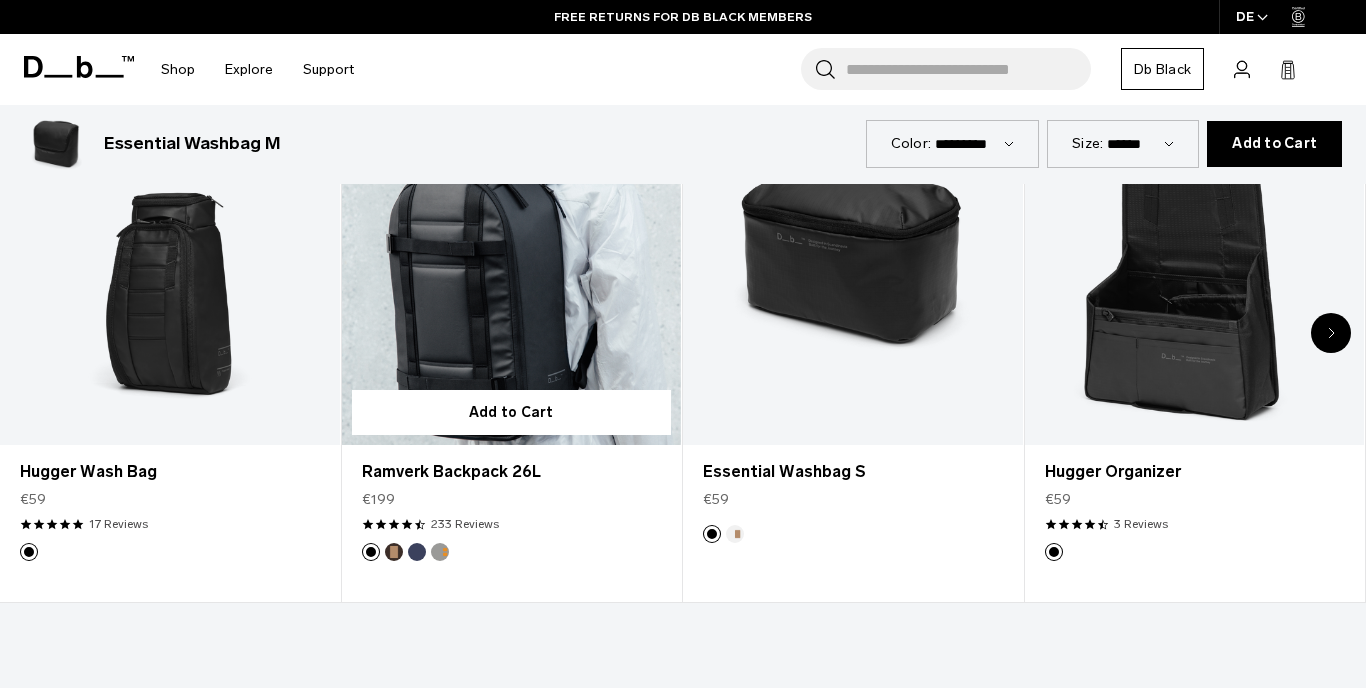 scroll, scrollTop: 979, scrollLeft: 0, axis: vertical 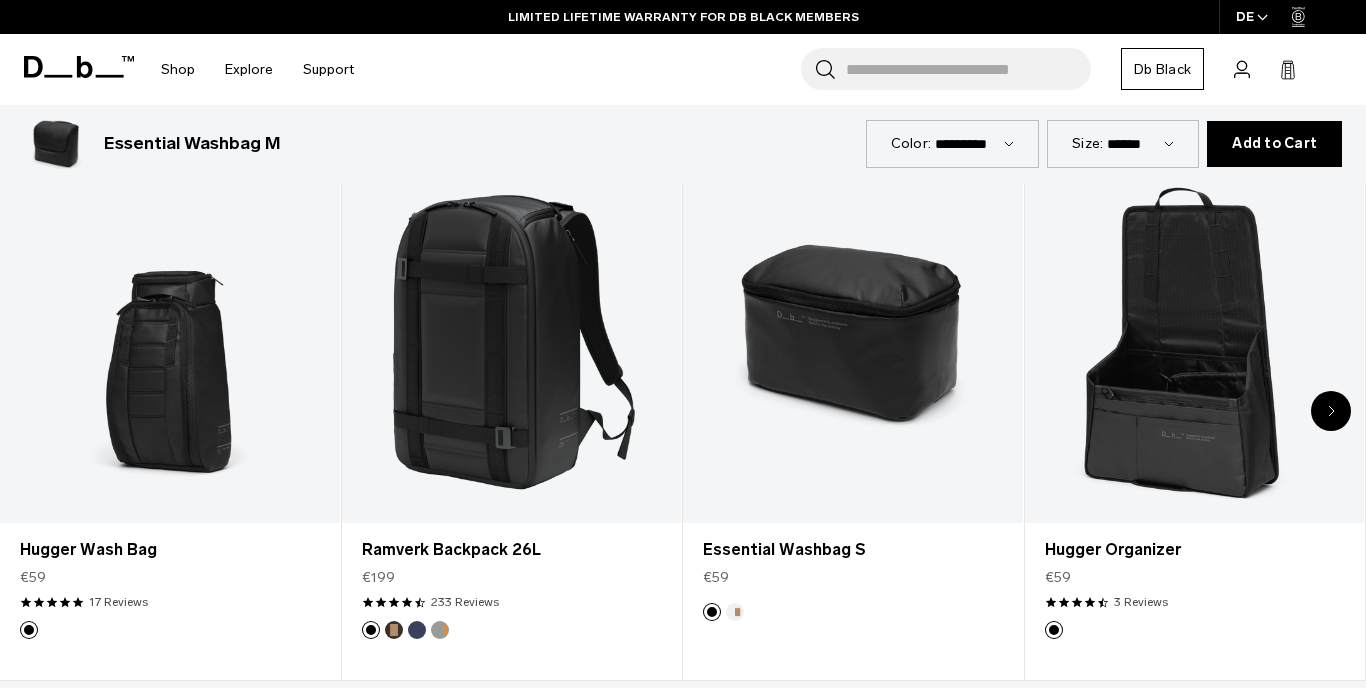 click on "Add to Cart" at bounding box center [1274, 144] 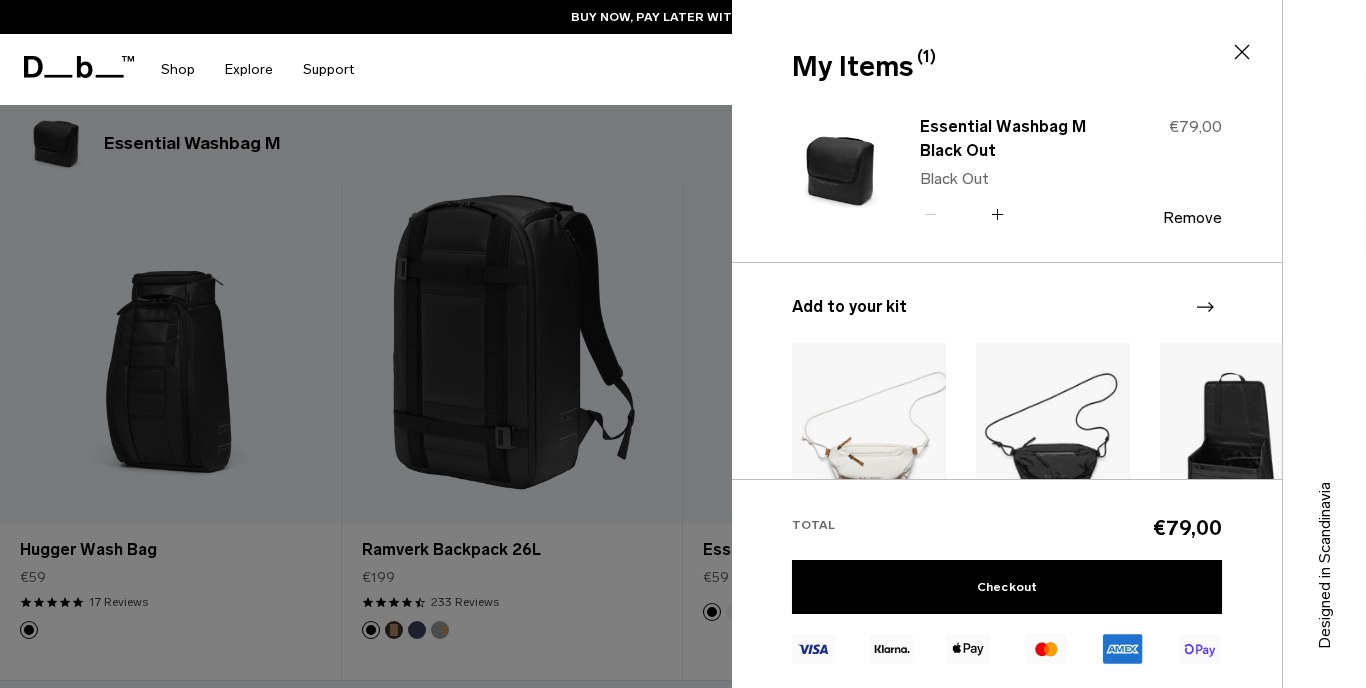 click at bounding box center (683, 344) 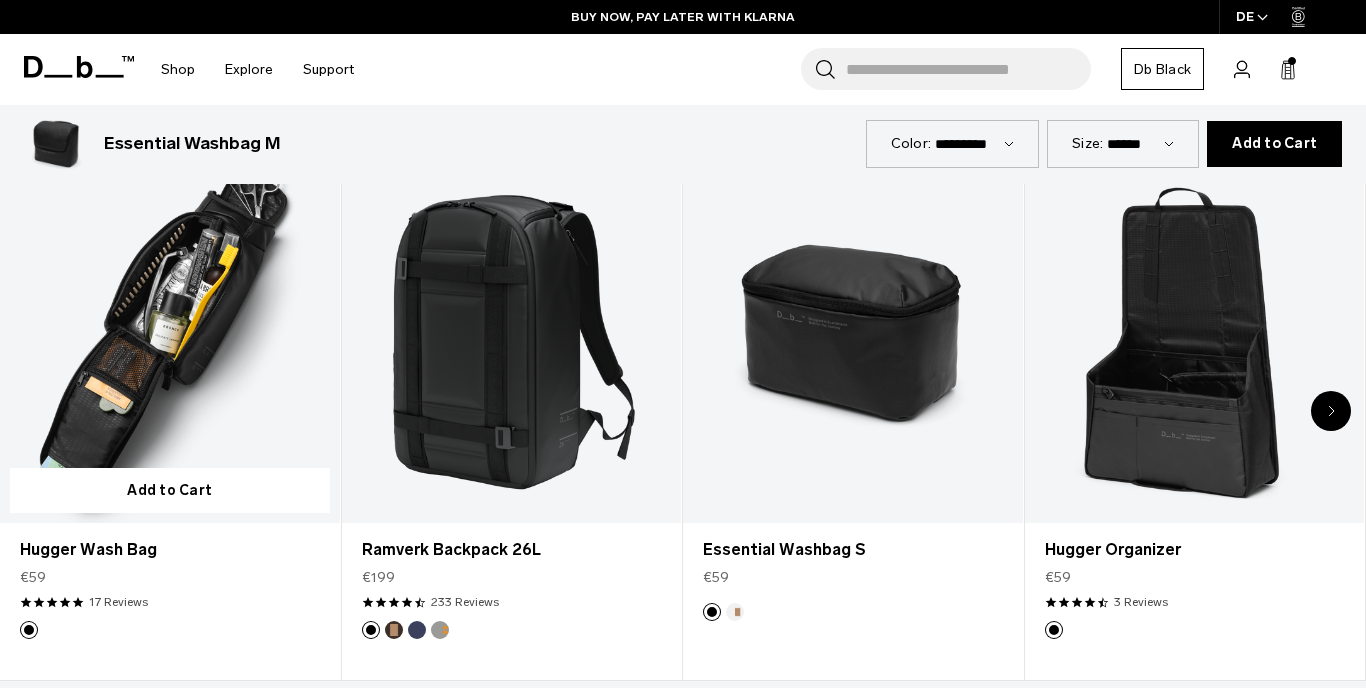 click at bounding box center (170, 334) 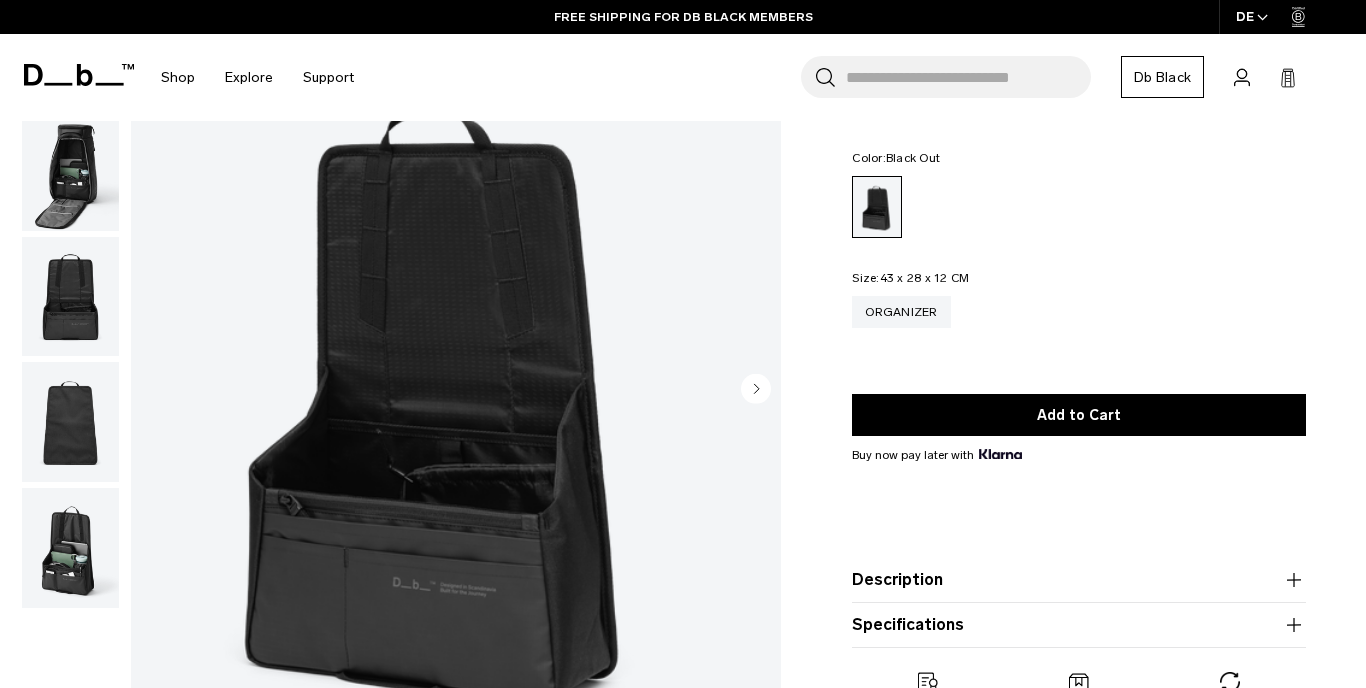 scroll, scrollTop: 151, scrollLeft: 0, axis: vertical 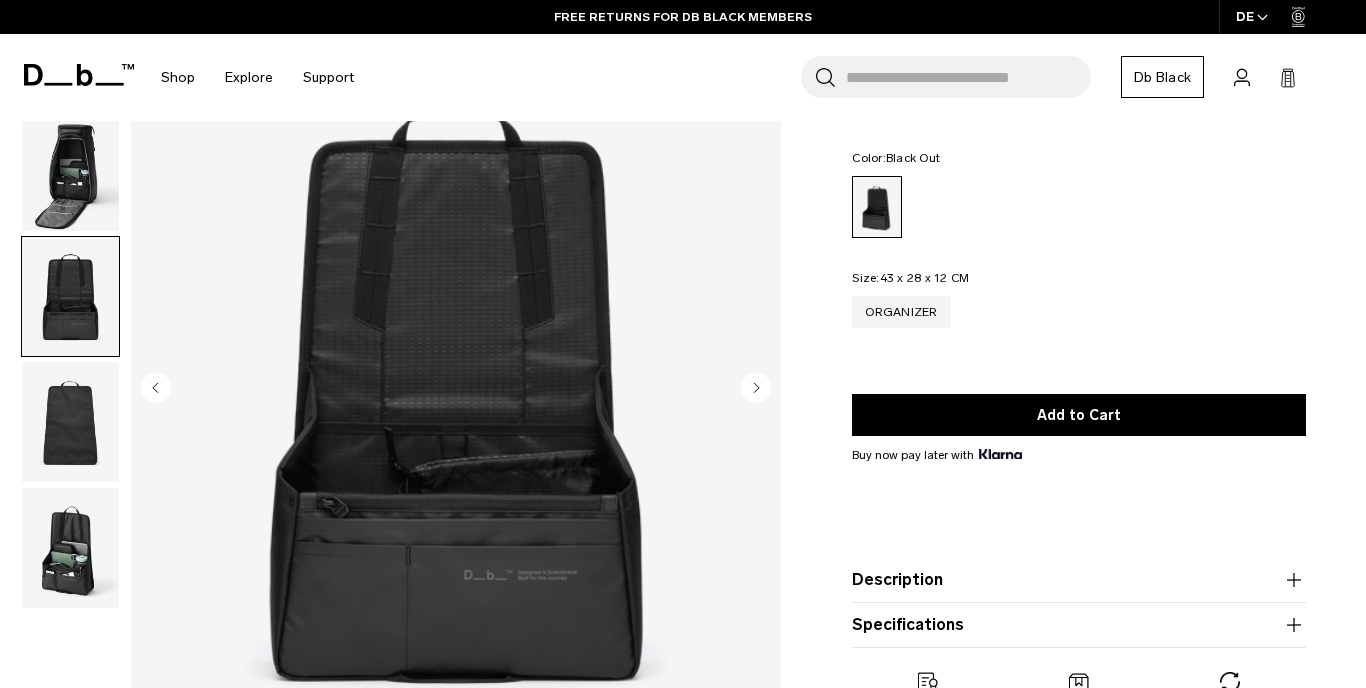 click at bounding box center (70, 422) 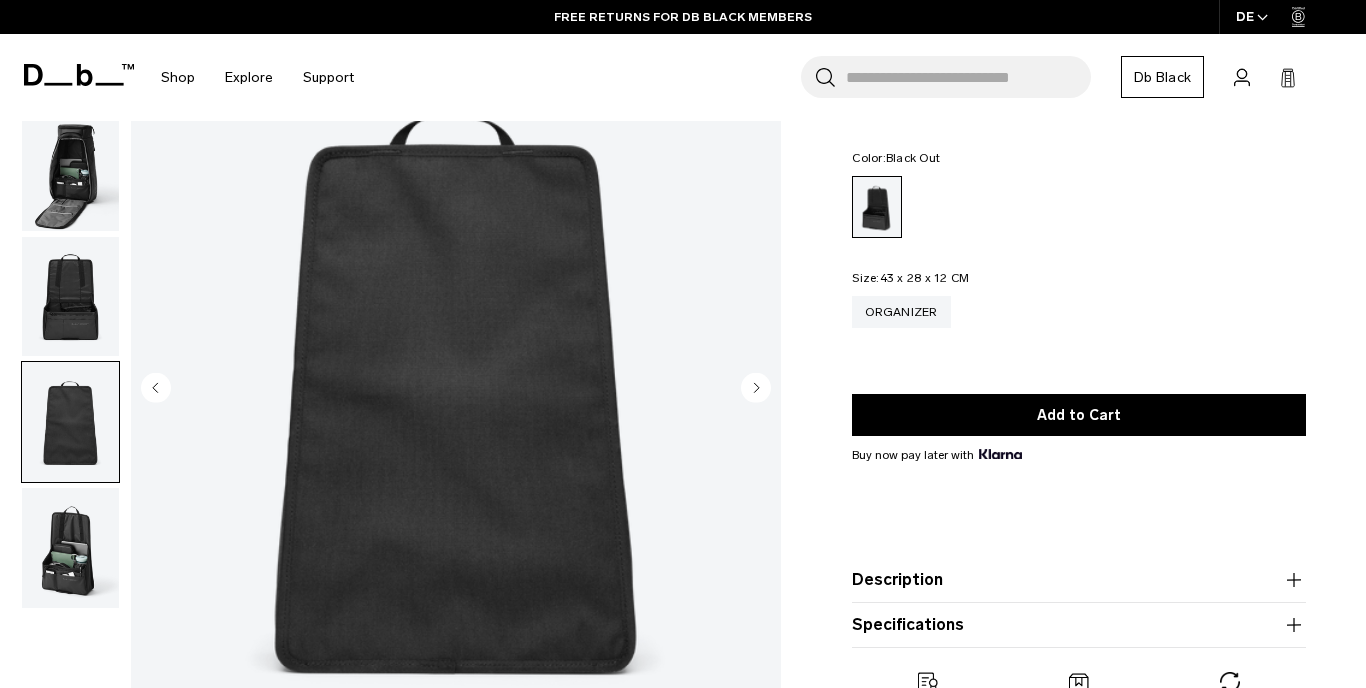 click at bounding box center [70, 548] 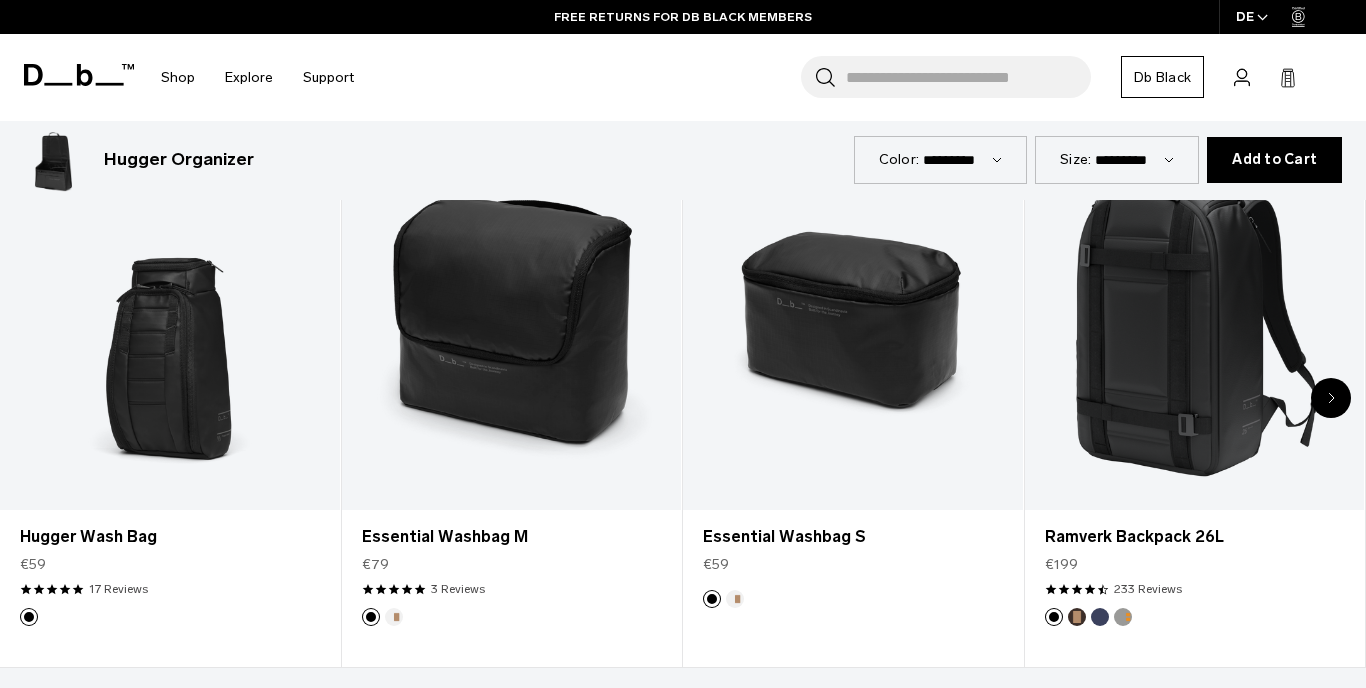 scroll, scrollTop: 993, scrollLeft: 0, axis: vertical 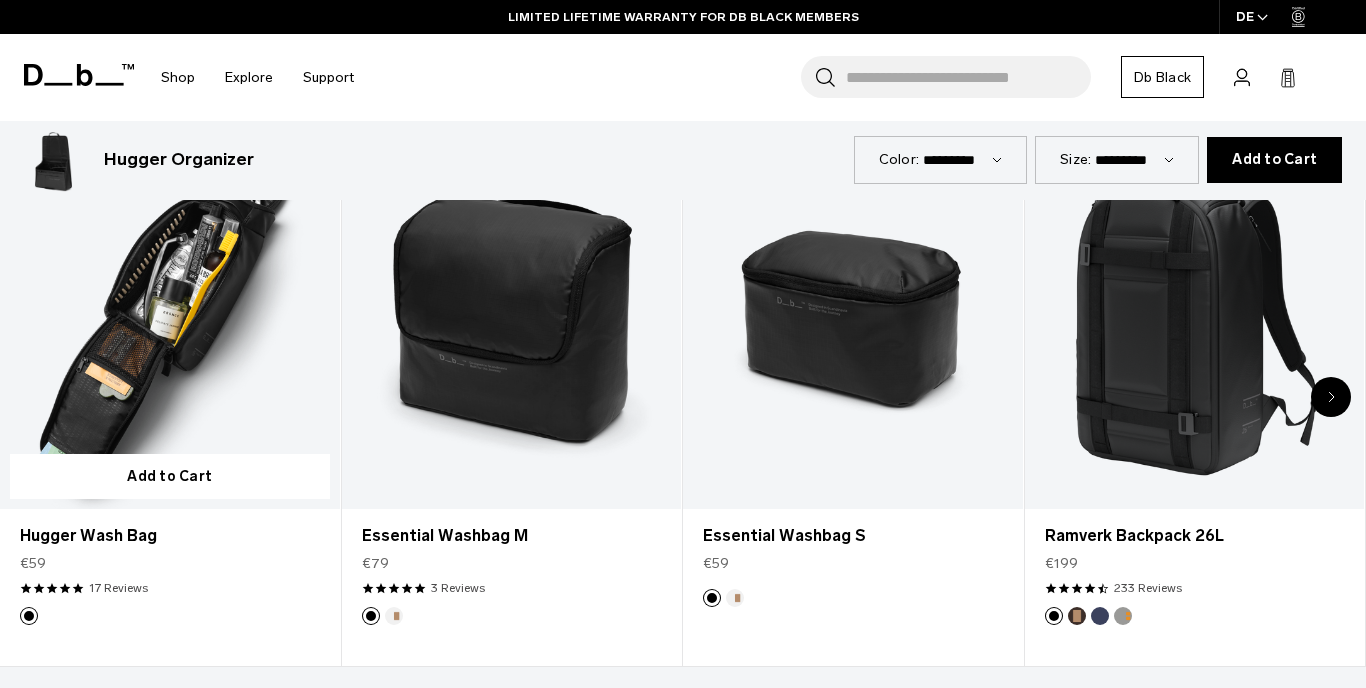 click at bounding box center (170, 320) 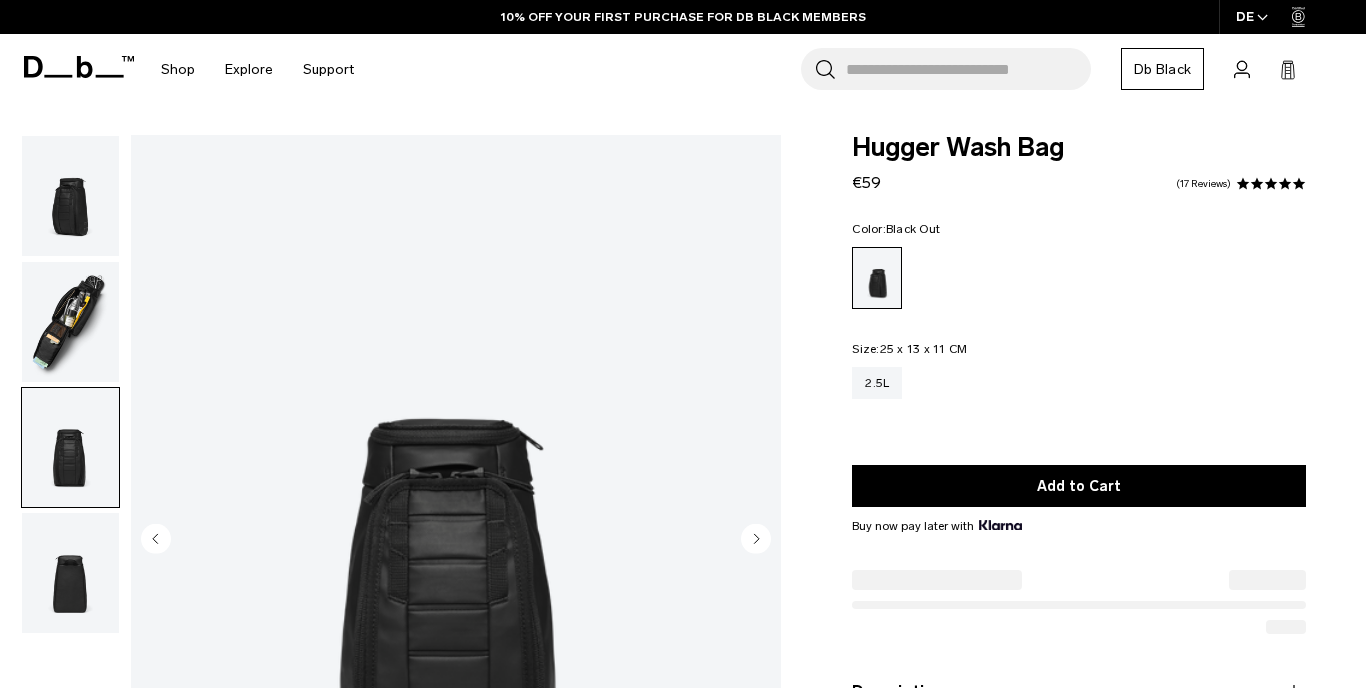 click 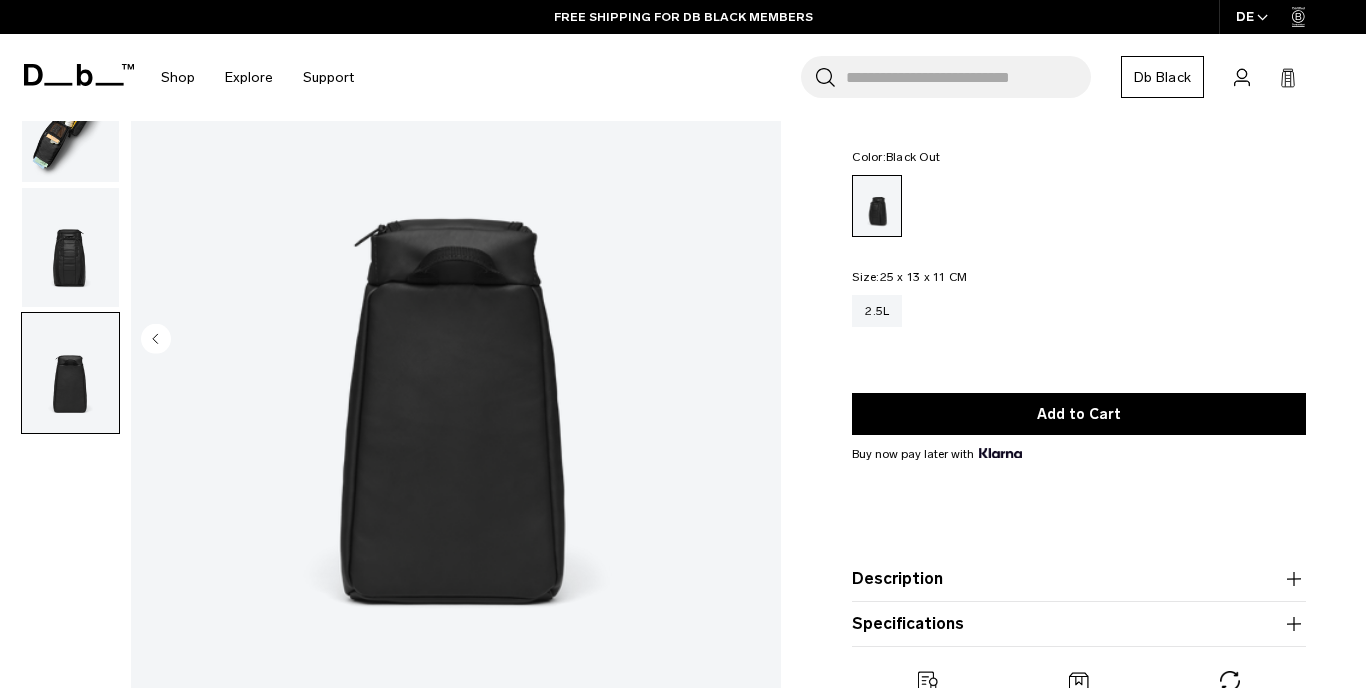 scroll, scrollTop: 1024, scrollLeft: 0, axis: vertical 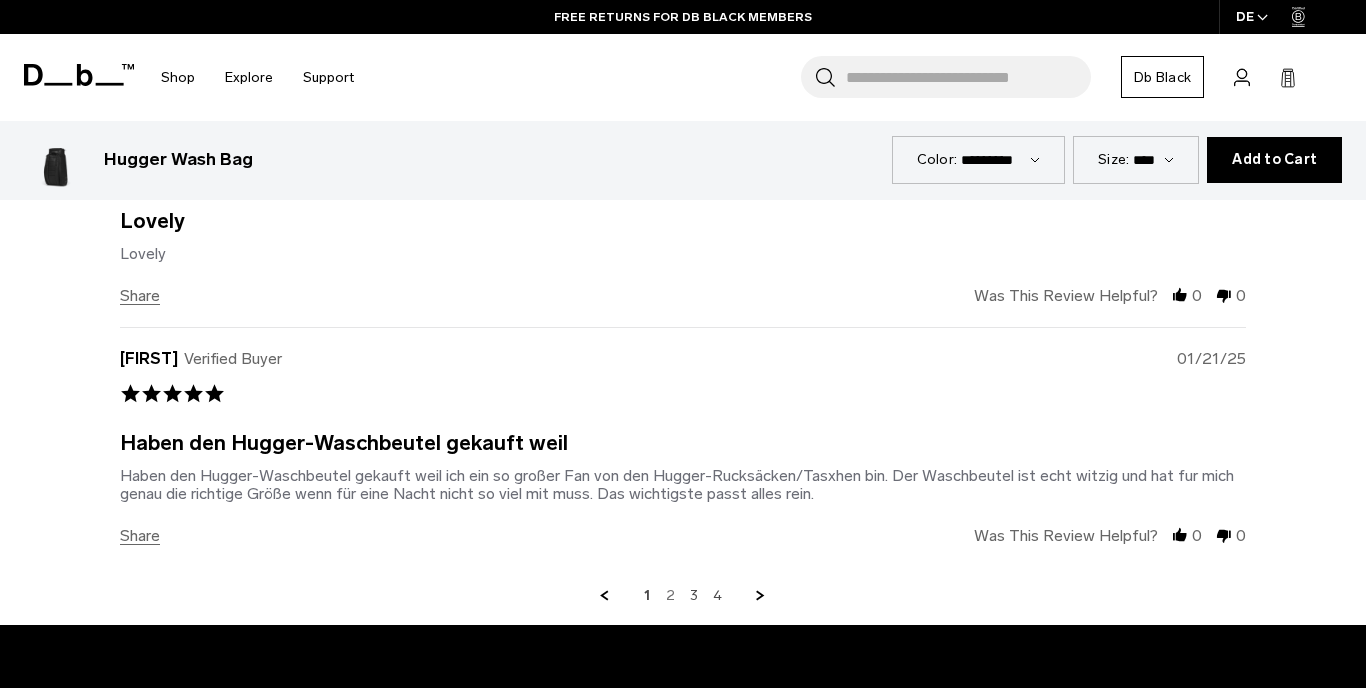 click on "2" at bounding box center (670, 596) 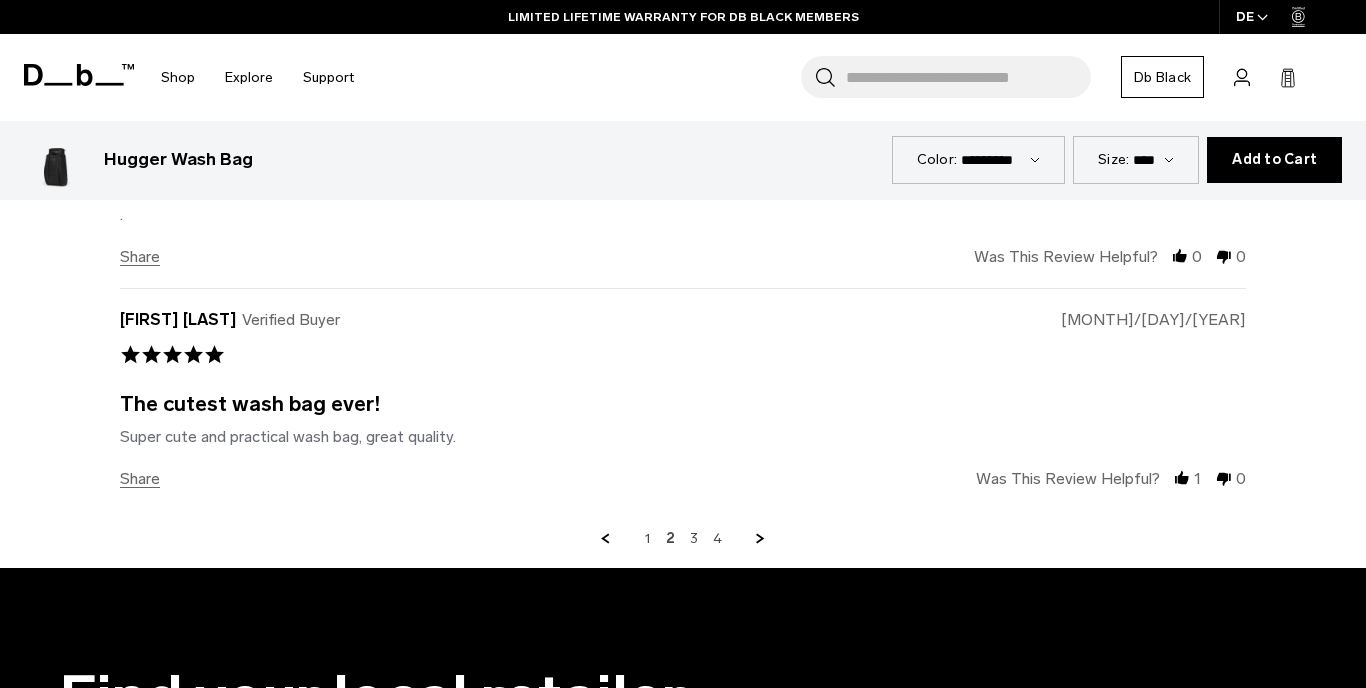 scroll, scrollTop: 5657, scrollLeft: 0, axis: vertical 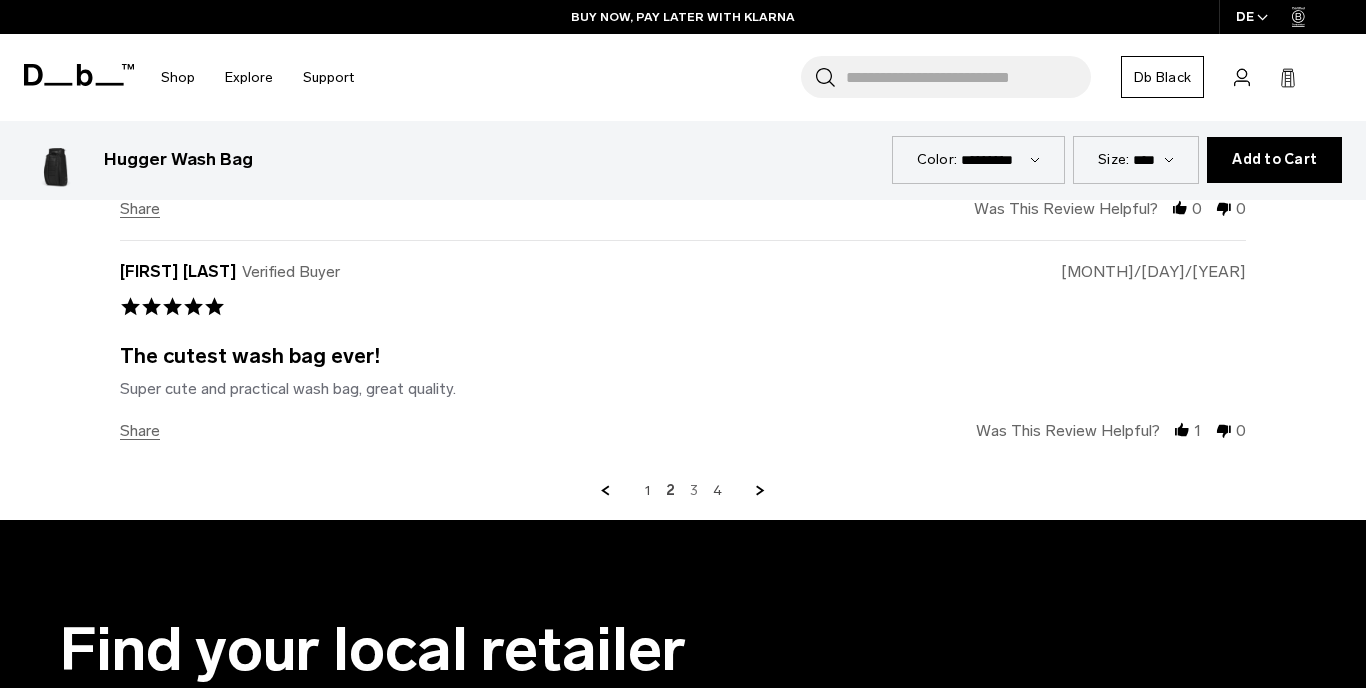 click on "3" at bounding box center [694, 491] 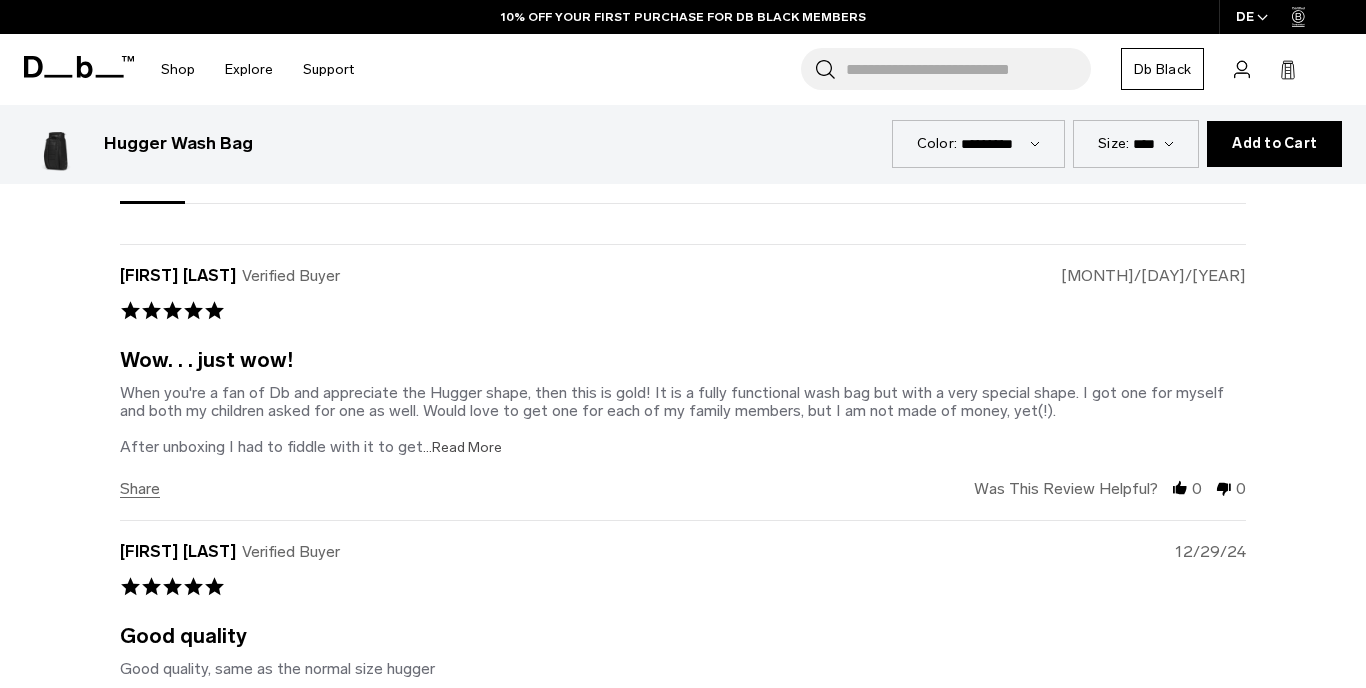 scroll, scrollTop: 4764, scrollLeft: 0, axis: vertical 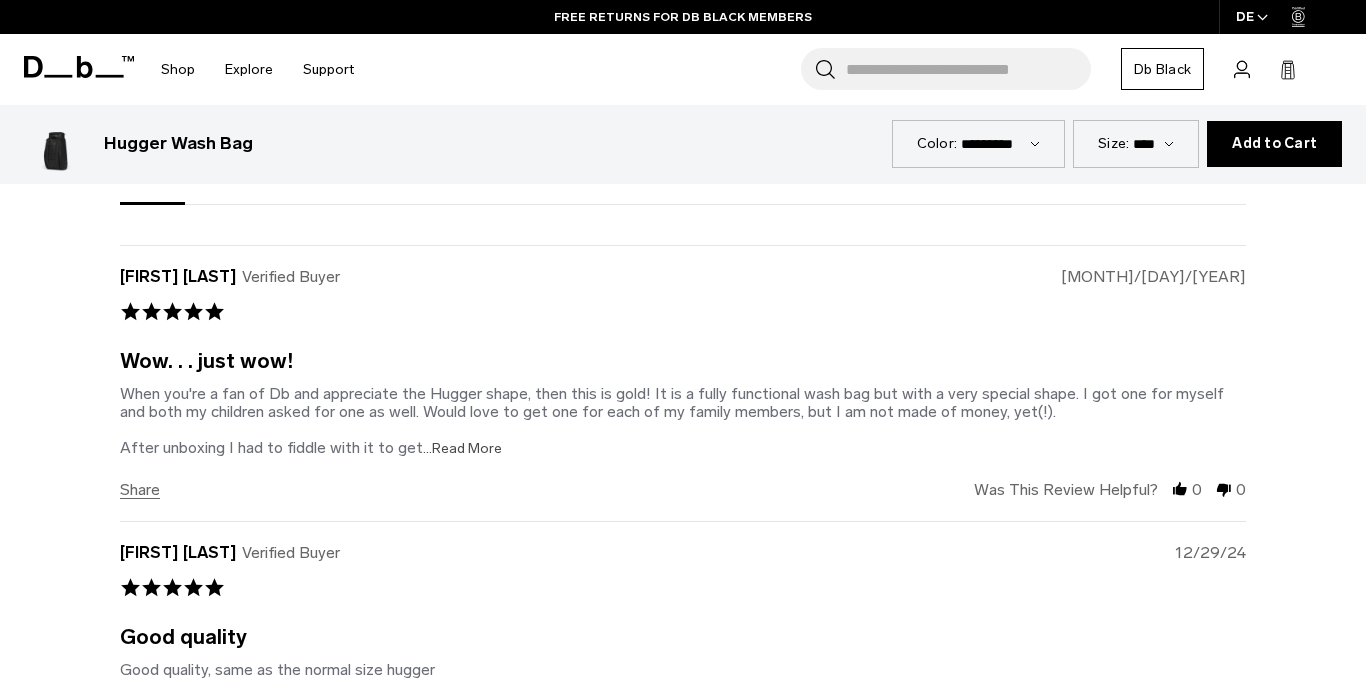 click on "...Read More" at bounding box center (462, 448) 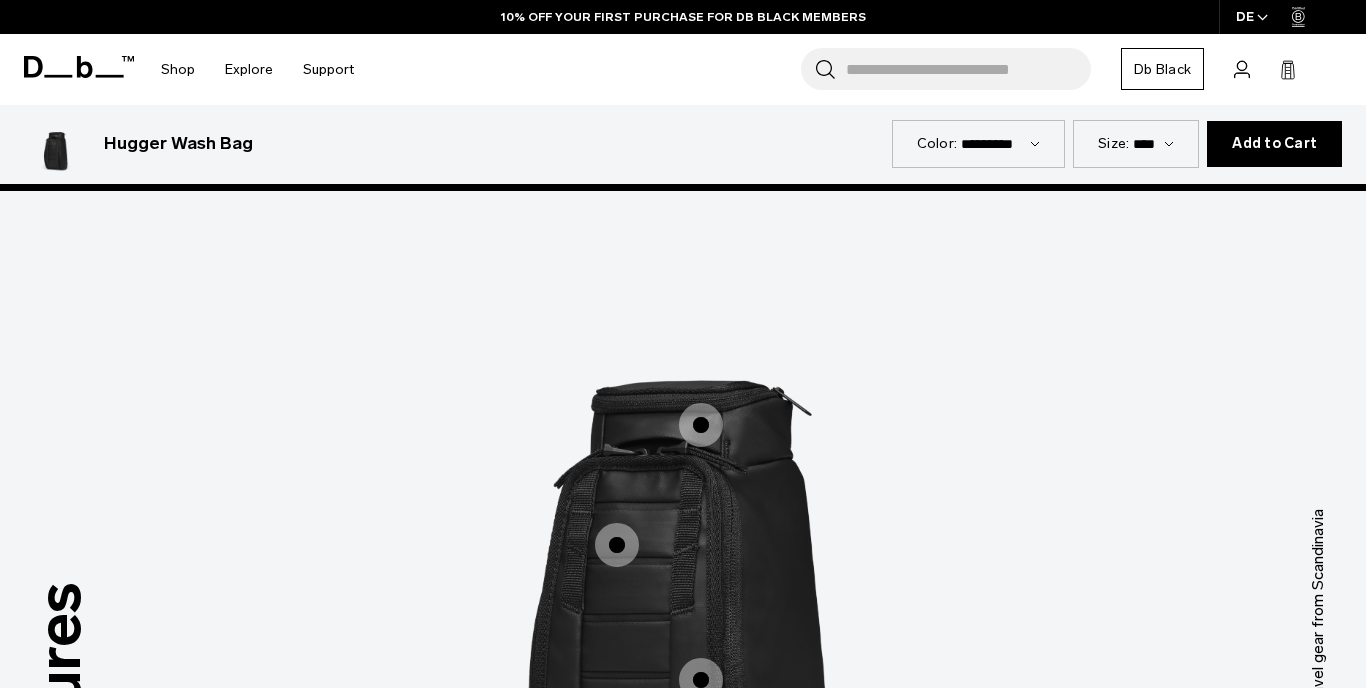 scroll, scrollTop: 2336, scrollLeft: 0, axis: vertical 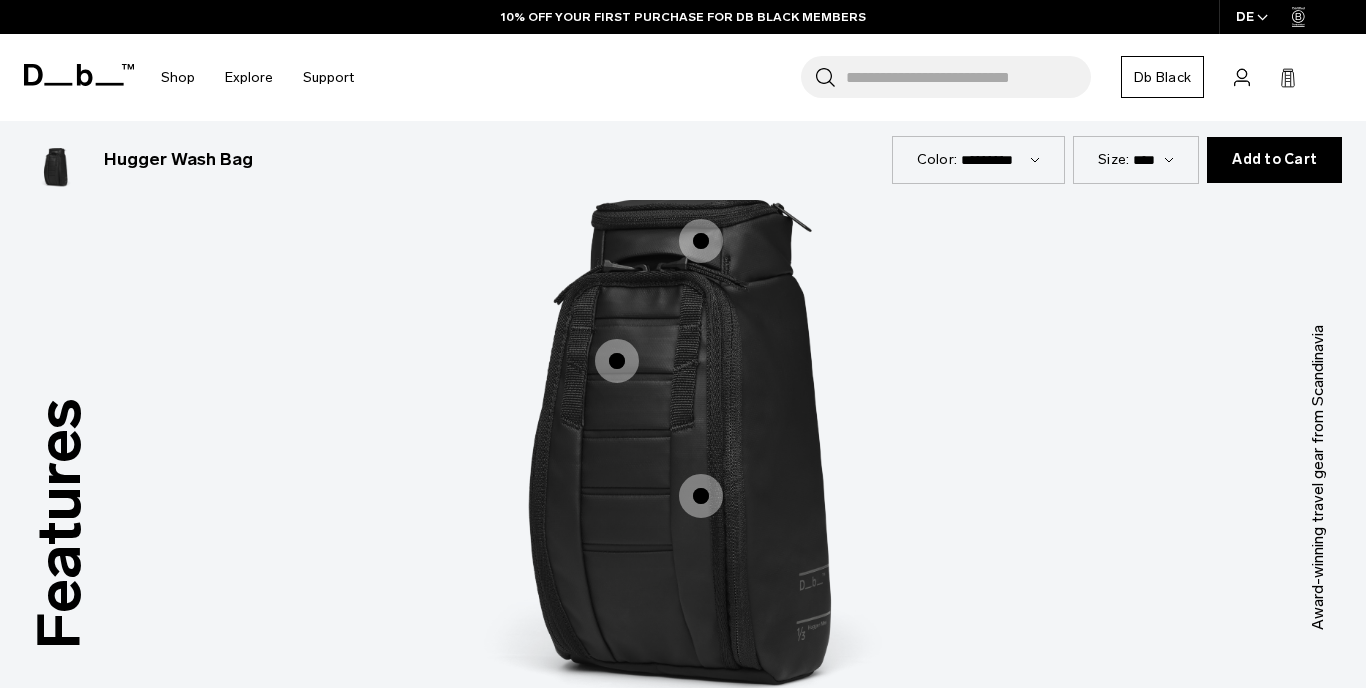 click at bounding box center [701, 241] 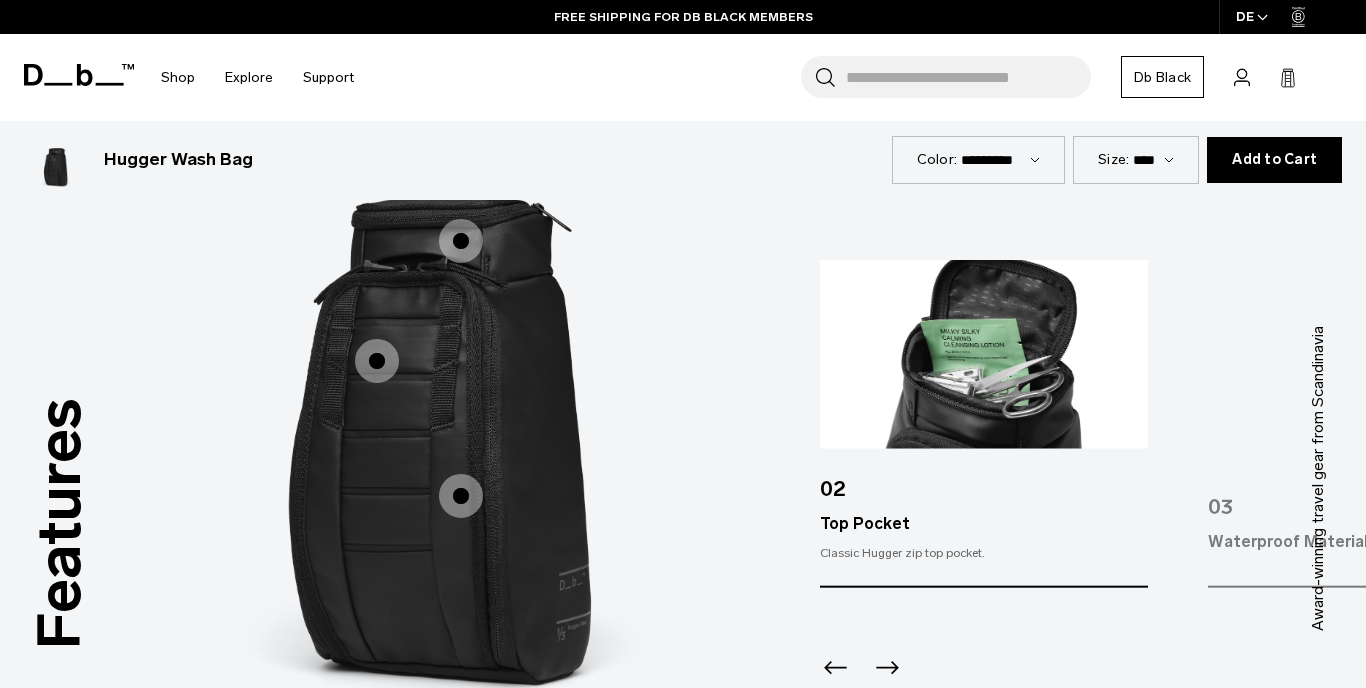 click at bounding box center [377, 361] 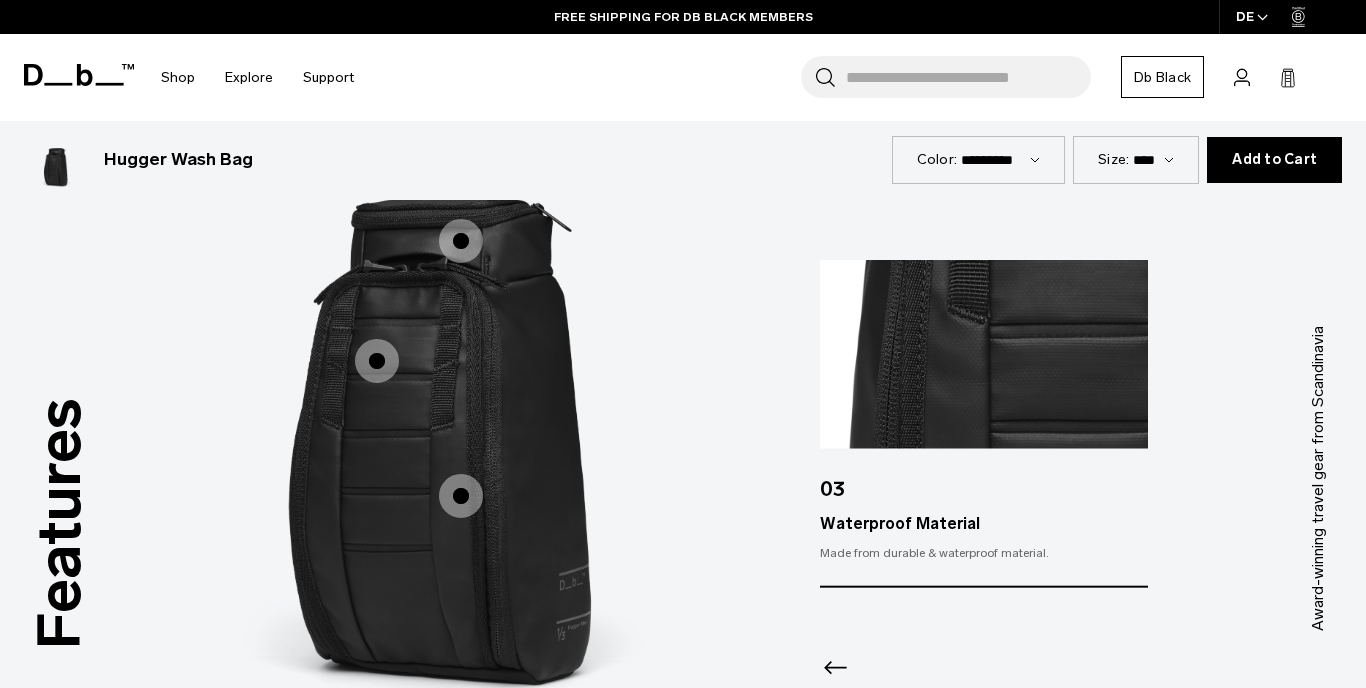 click at bounding box center [461, 496] 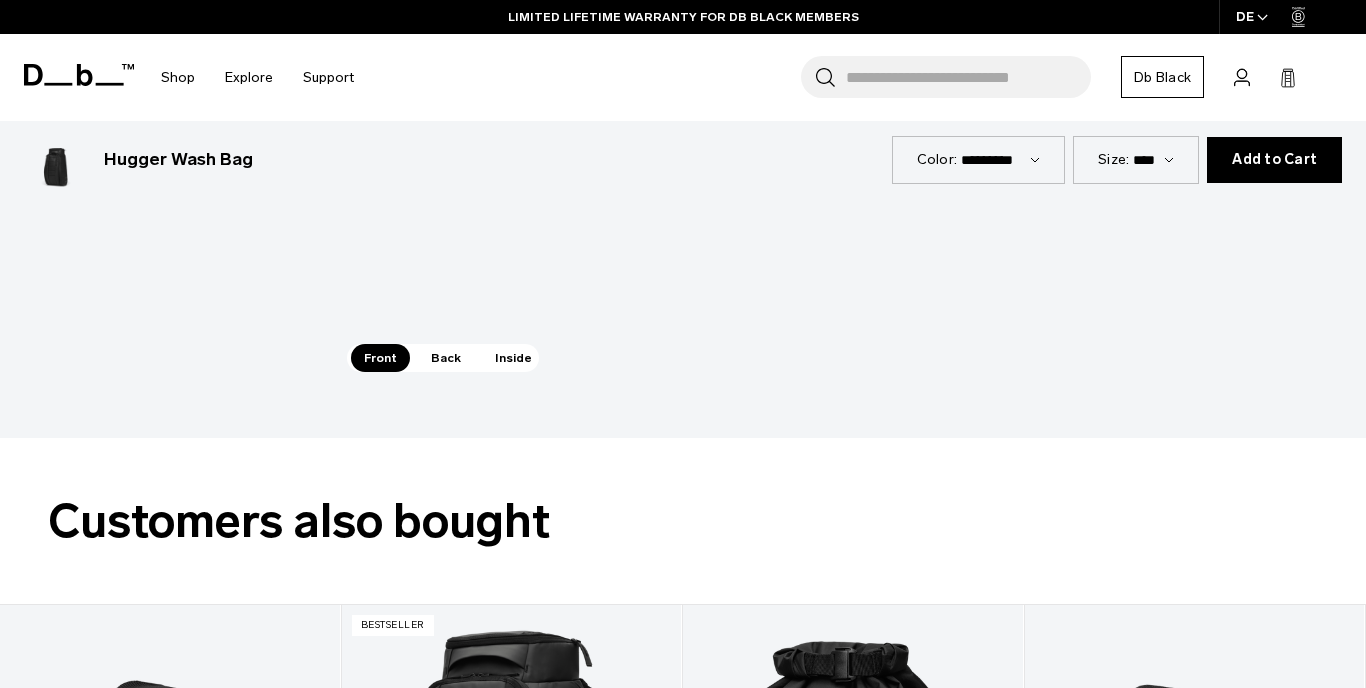 scroll, scrollTop: 2897, scrollLeft: 0, axis: vertical 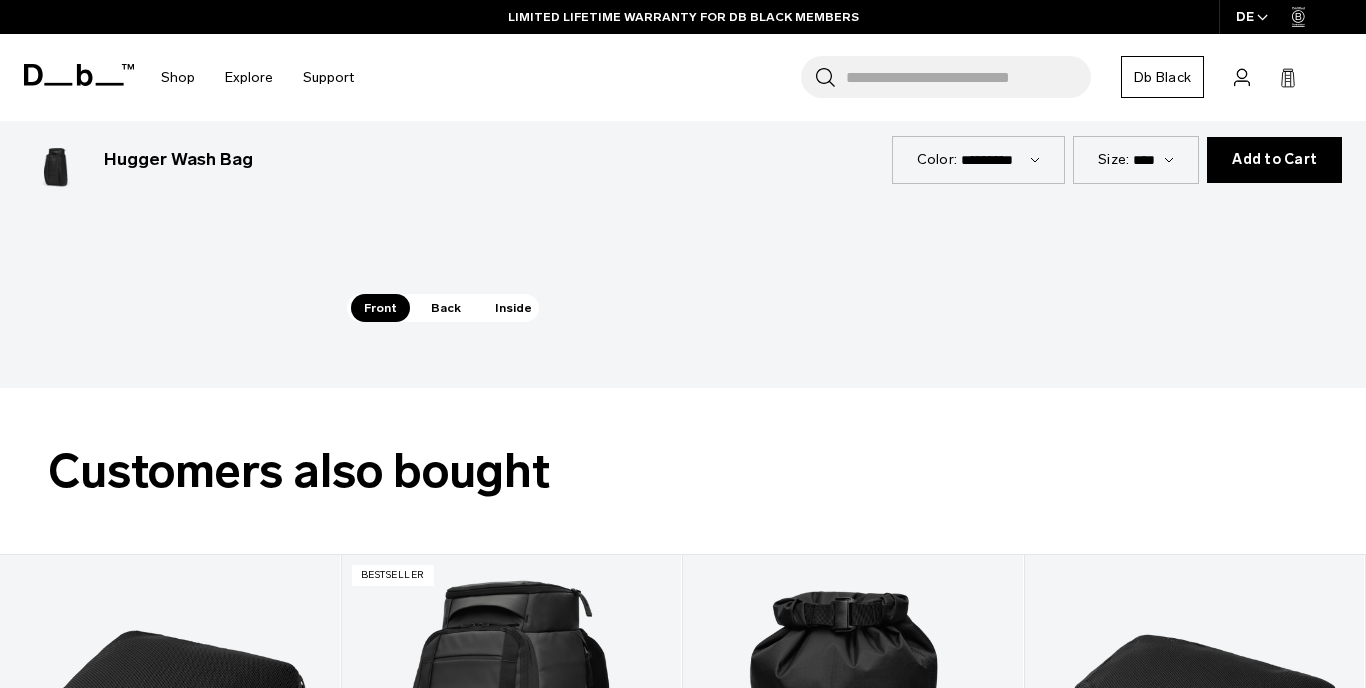click on "Back" at bounding box center (446, 308) 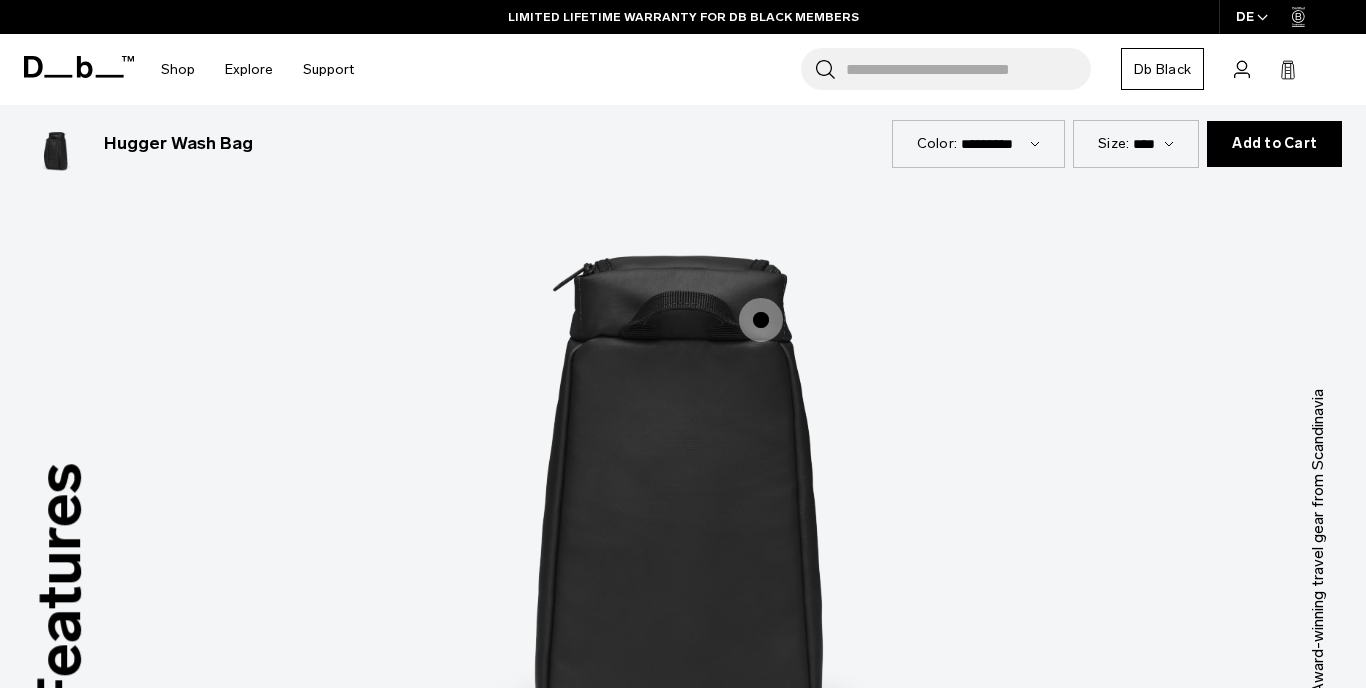 scroll, scrollTop: 2298, scrollLeft: 0, axis: vertical 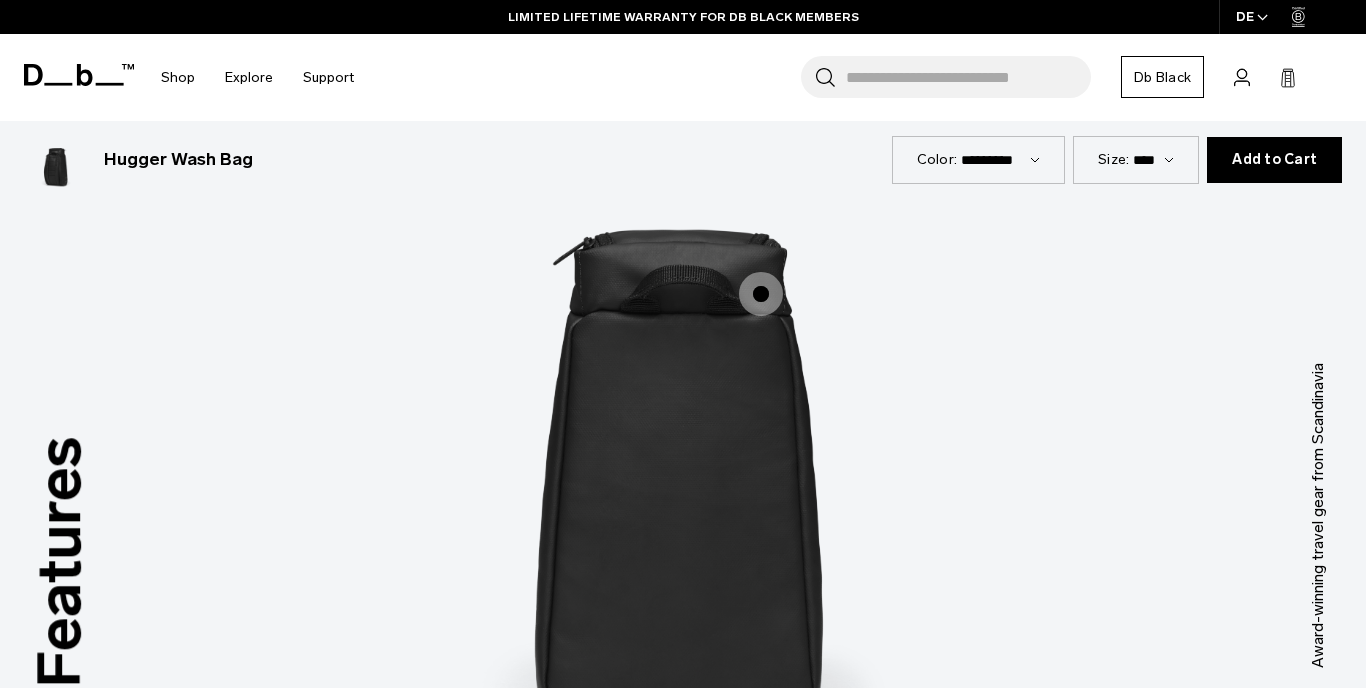 click at bounding box center (761, 294) 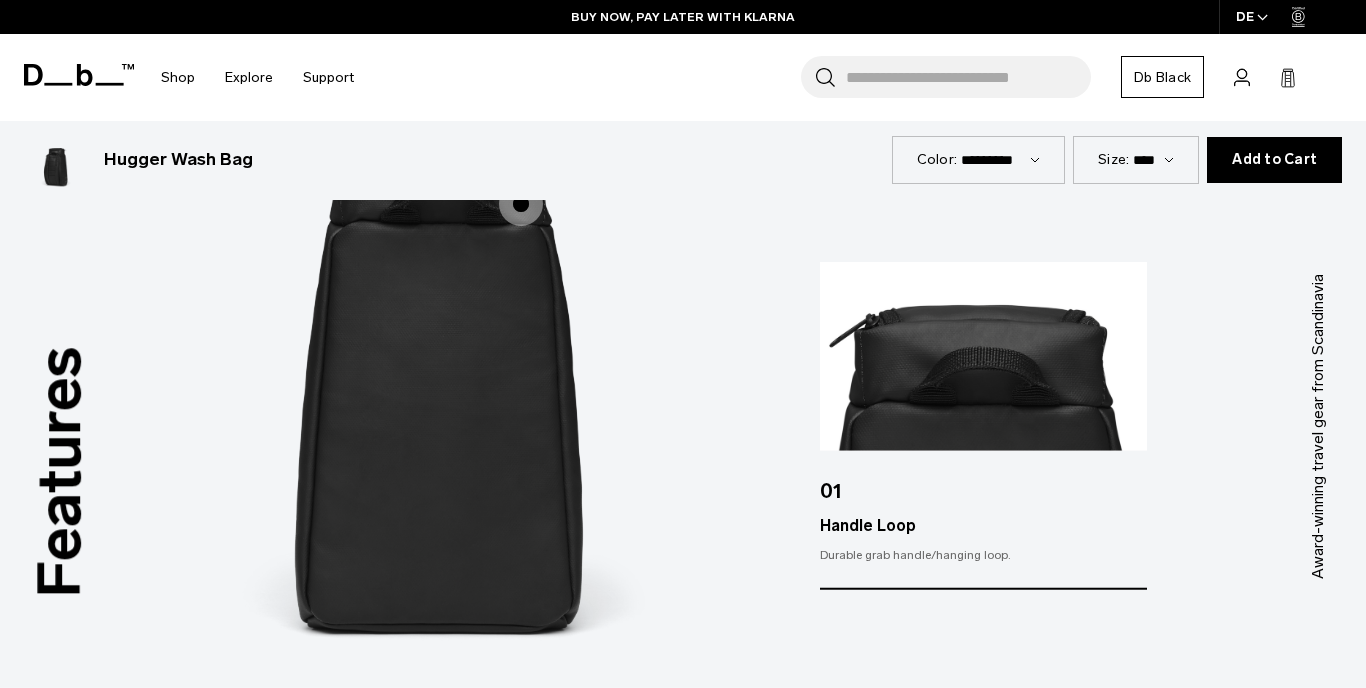 scroll, scrollTop: 2733, scrollLeft: 0, axis: vertical 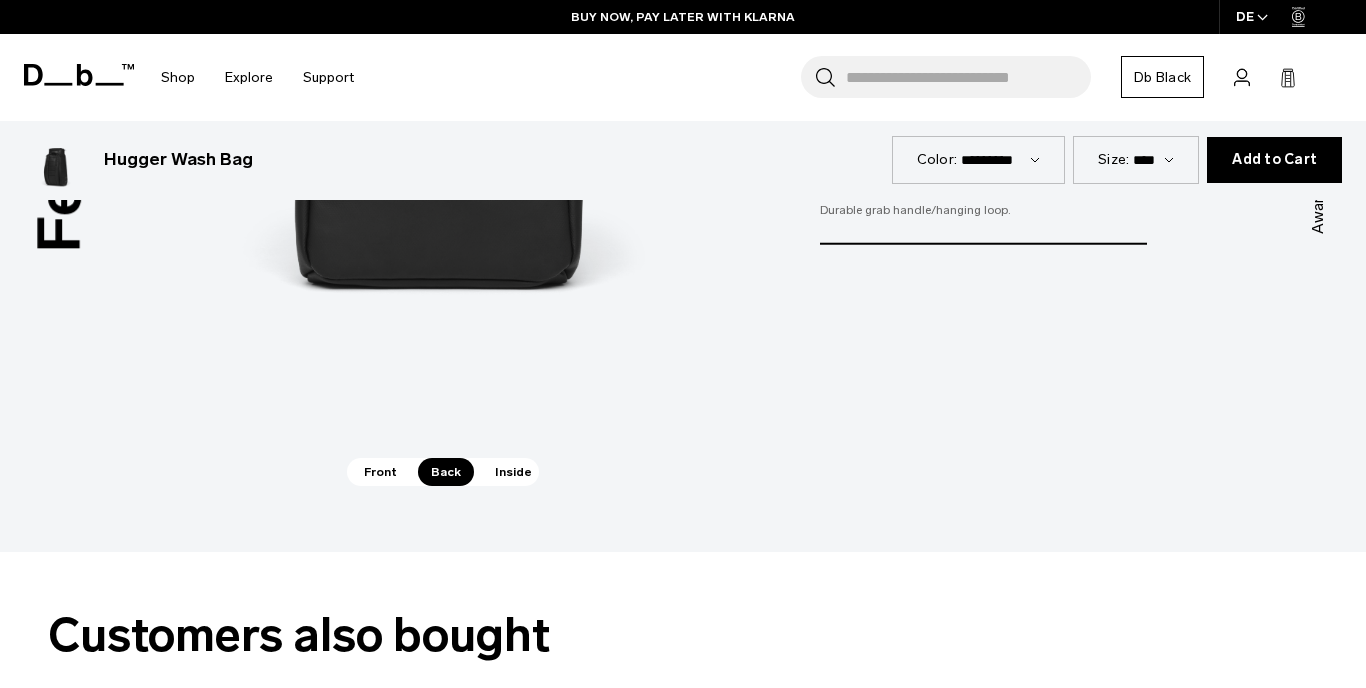 click on "Inside" at bounding box center [513, 472] 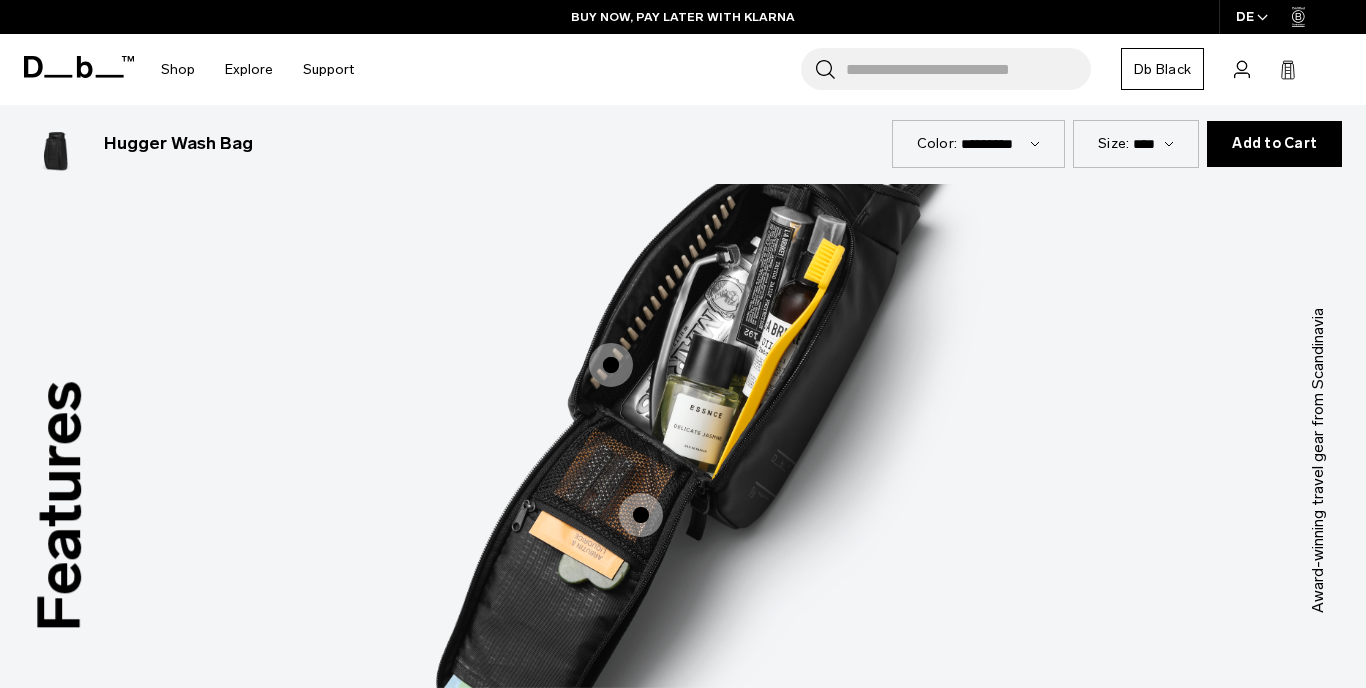 scroll, scrollTop: 2355, scrollLeft: 0, axis: vertical 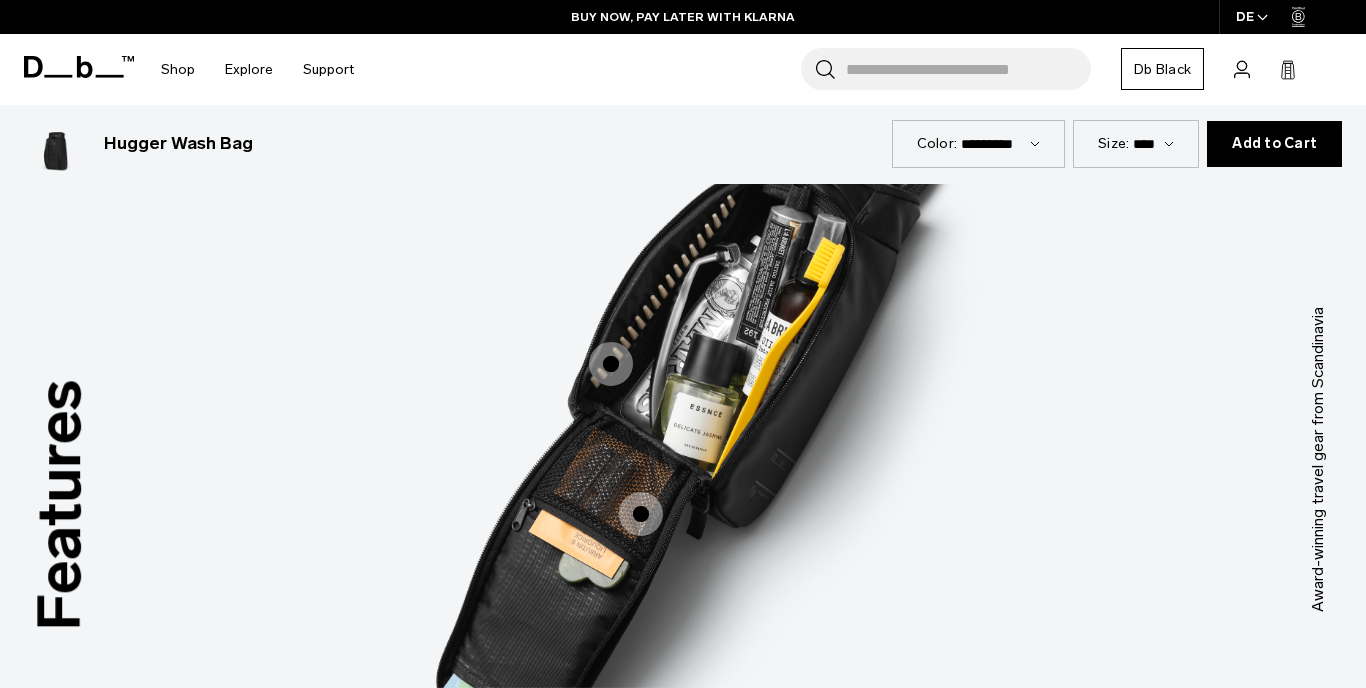 click at bounding box center [641, 514] 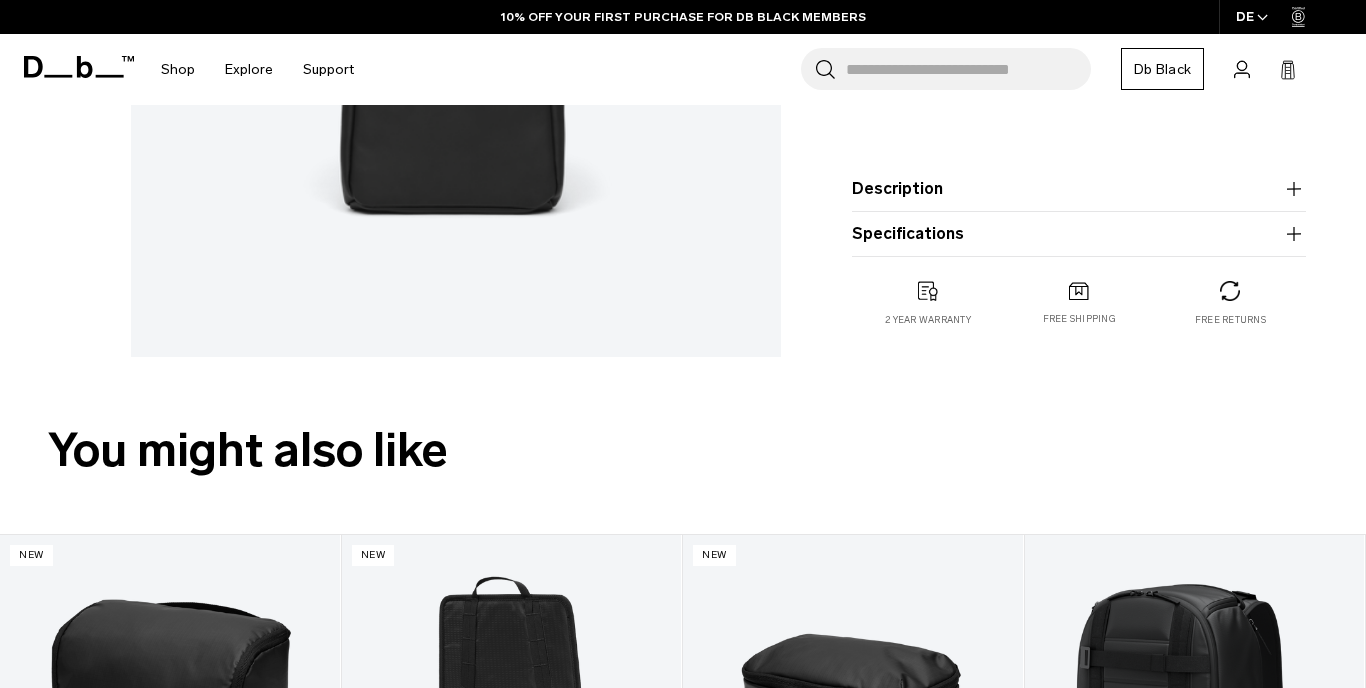 scroll, scrollTop: 0, scrollLeft: 0, axis: both 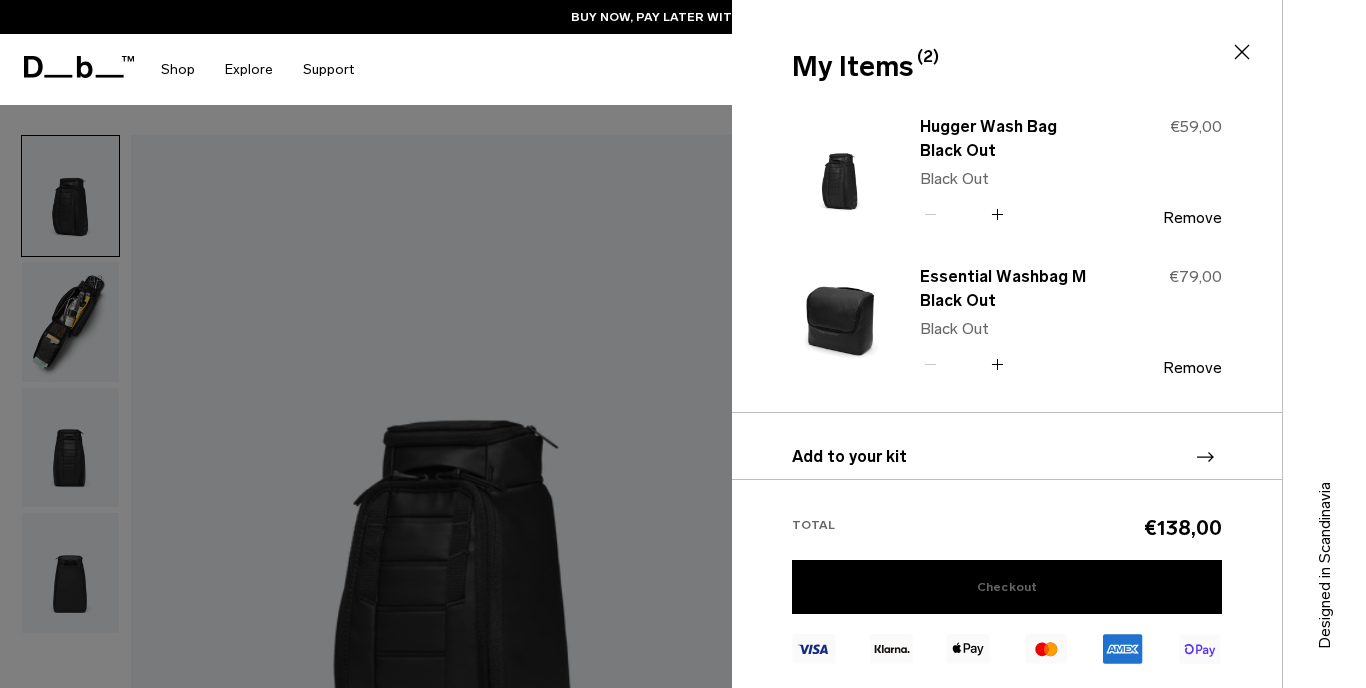 click on "Checkout" at bounding box center [1007, 587] 